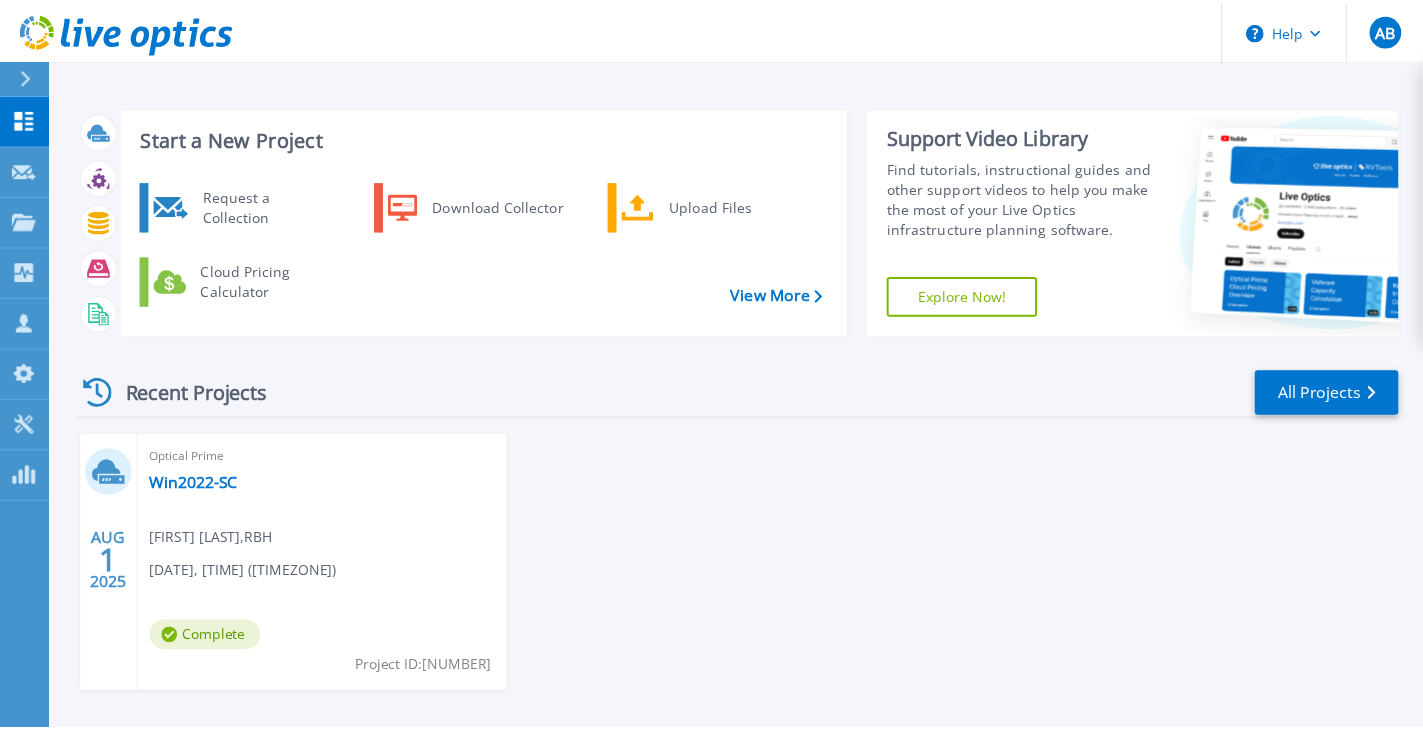 scroll, scrollTop: 0, scrollLeft: 0, axis: both 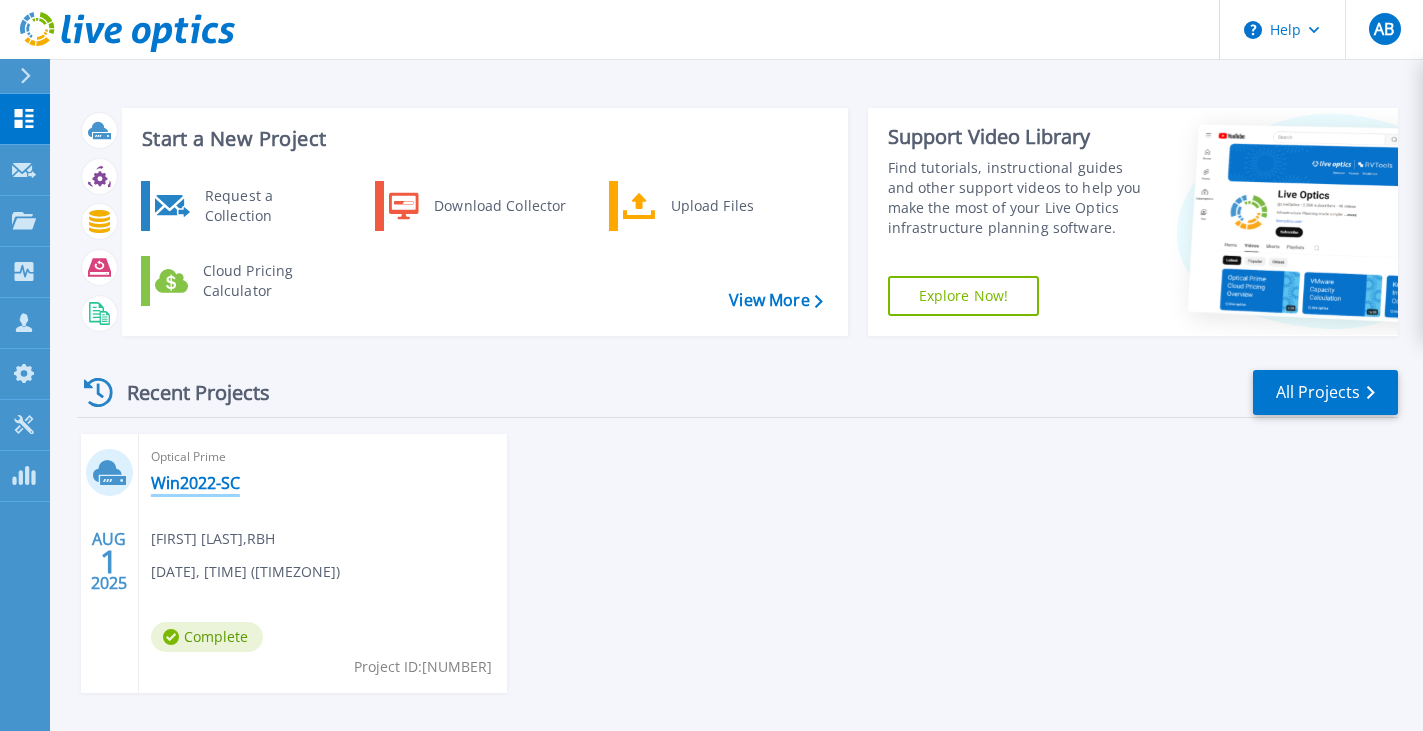 click on "Win2022-SC" at bounding box center (195, 483) 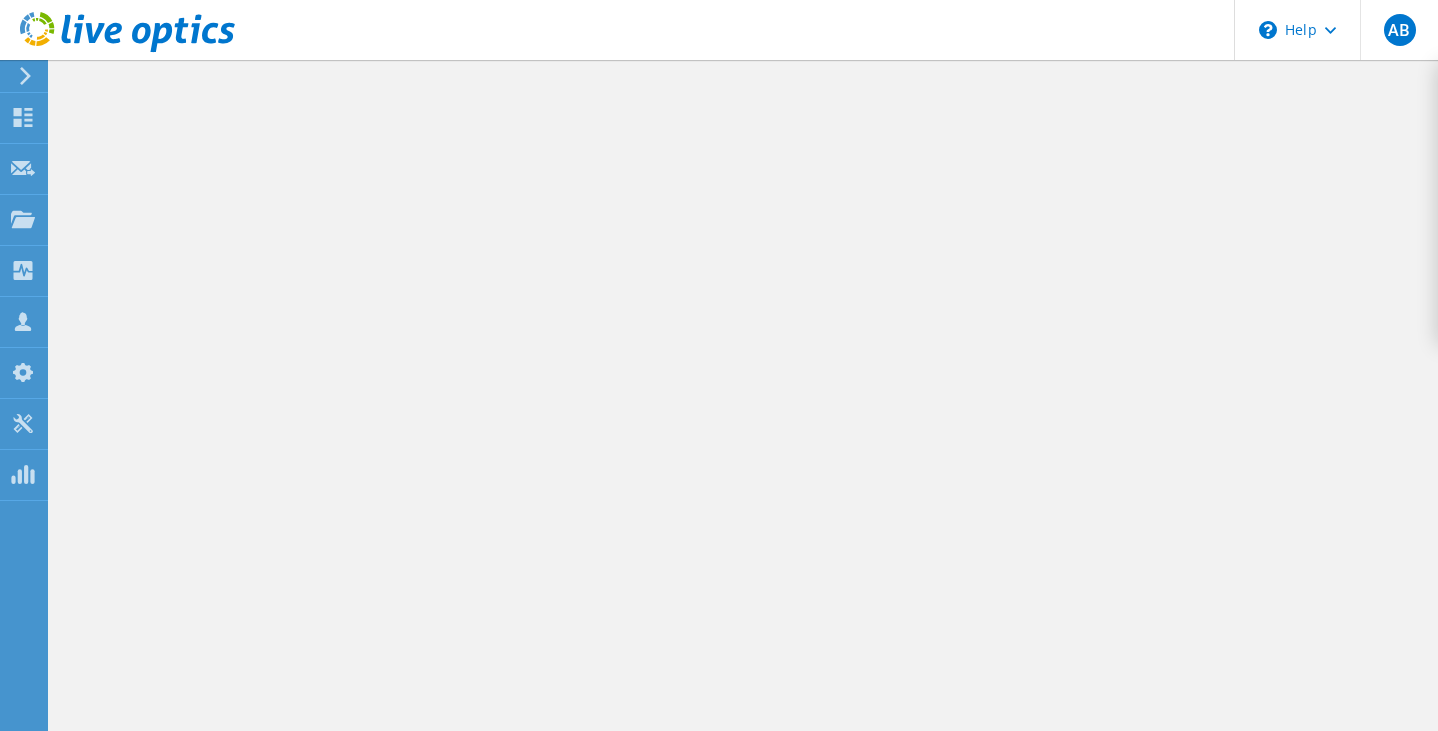 scroll, scrollTop: 0, scrollLeft: 0, axis: both 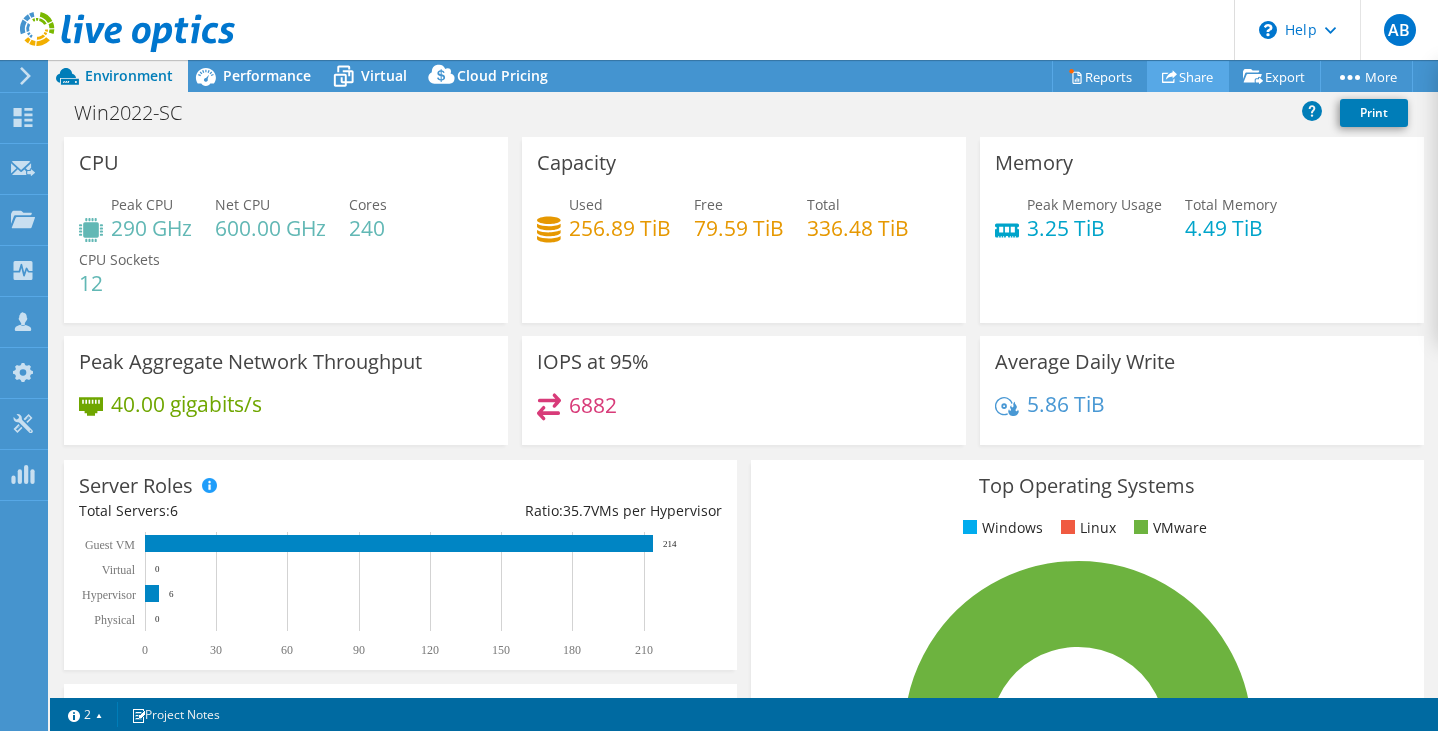 click on "Share" at bounding box center (1188, 76) 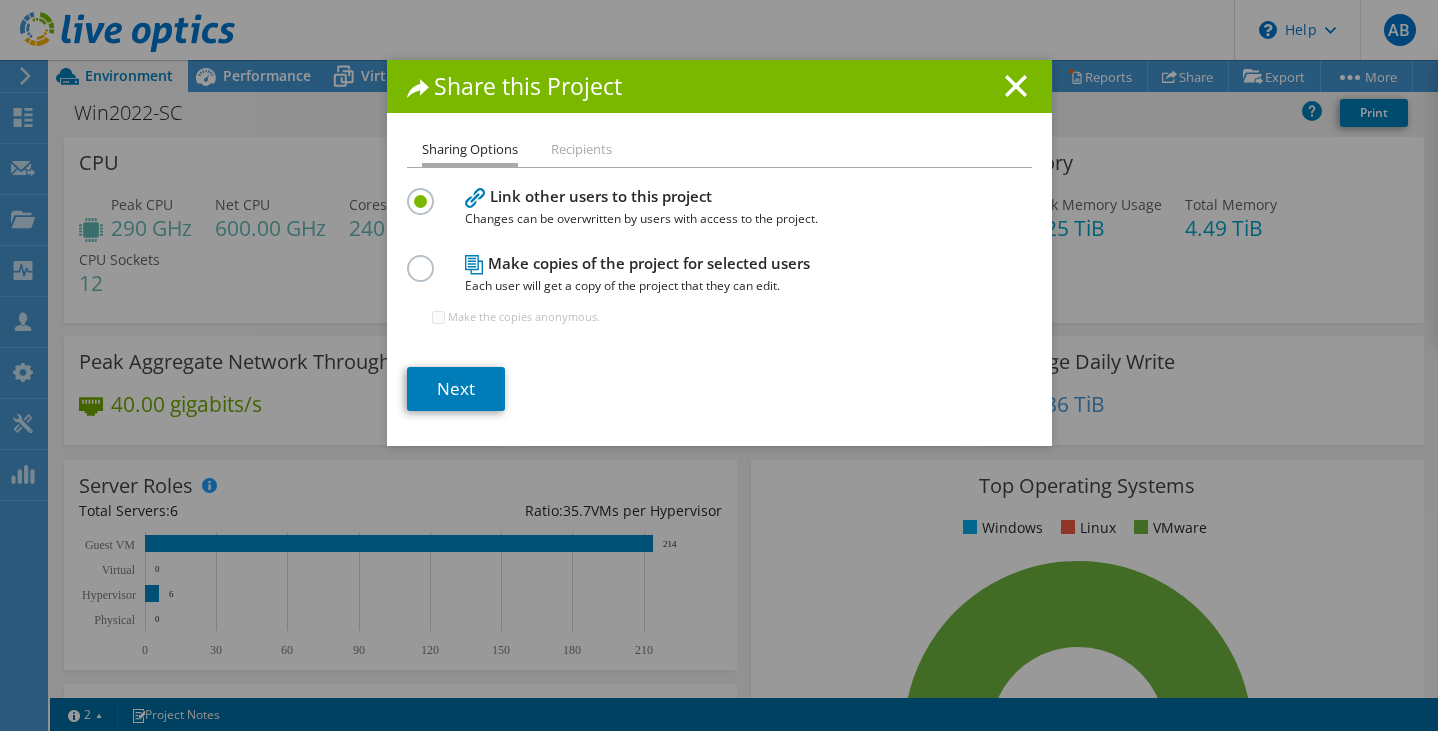 click at bounding box center (424, 257) 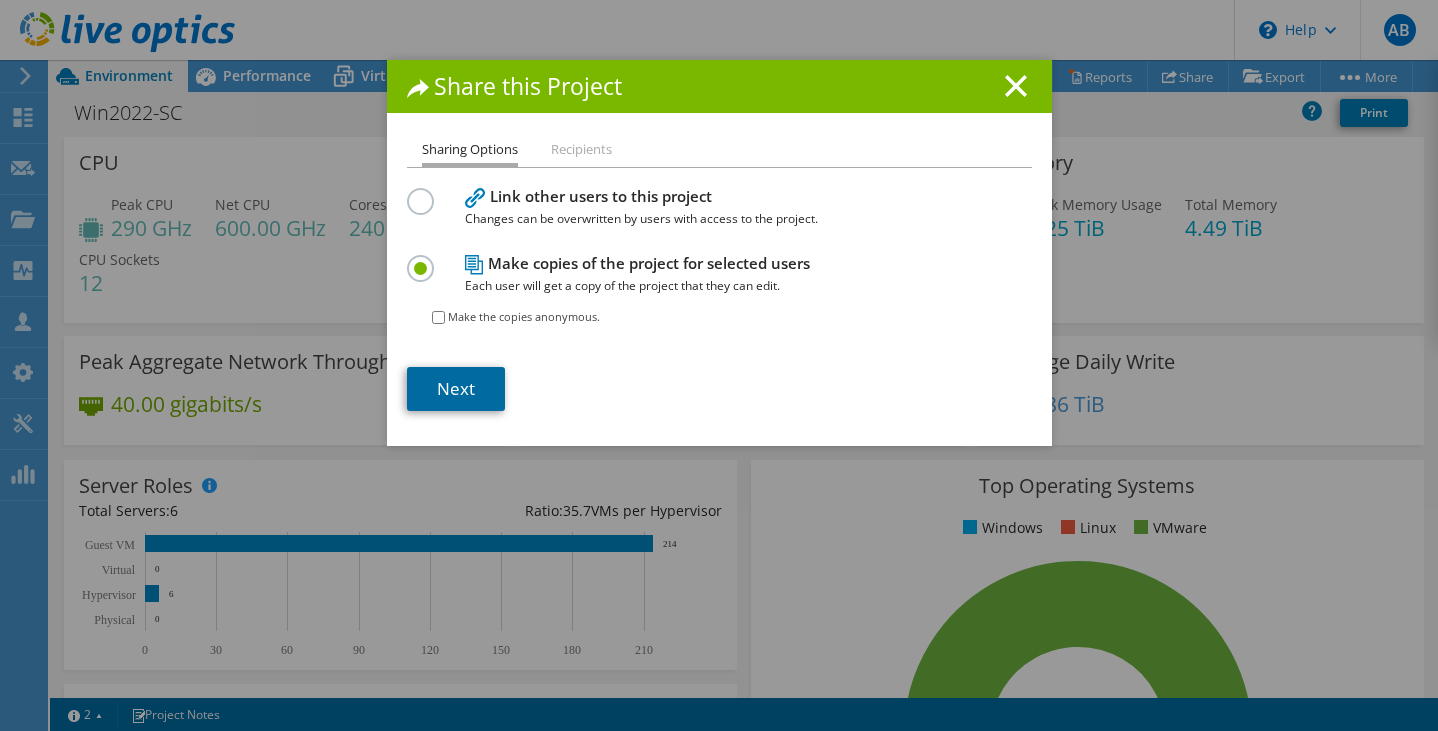 click on "Next" at bounding box center [456, 389] 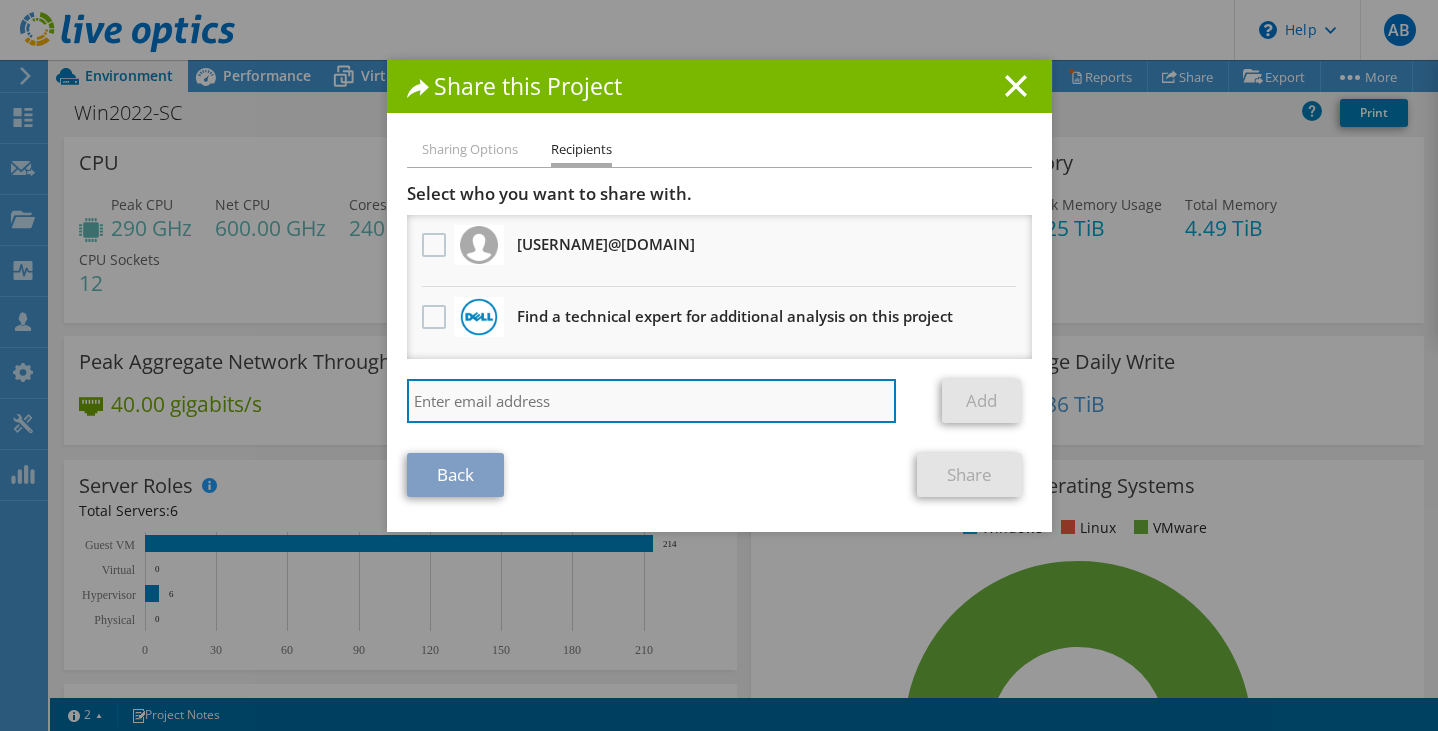 click at bounding box center [652, 401] 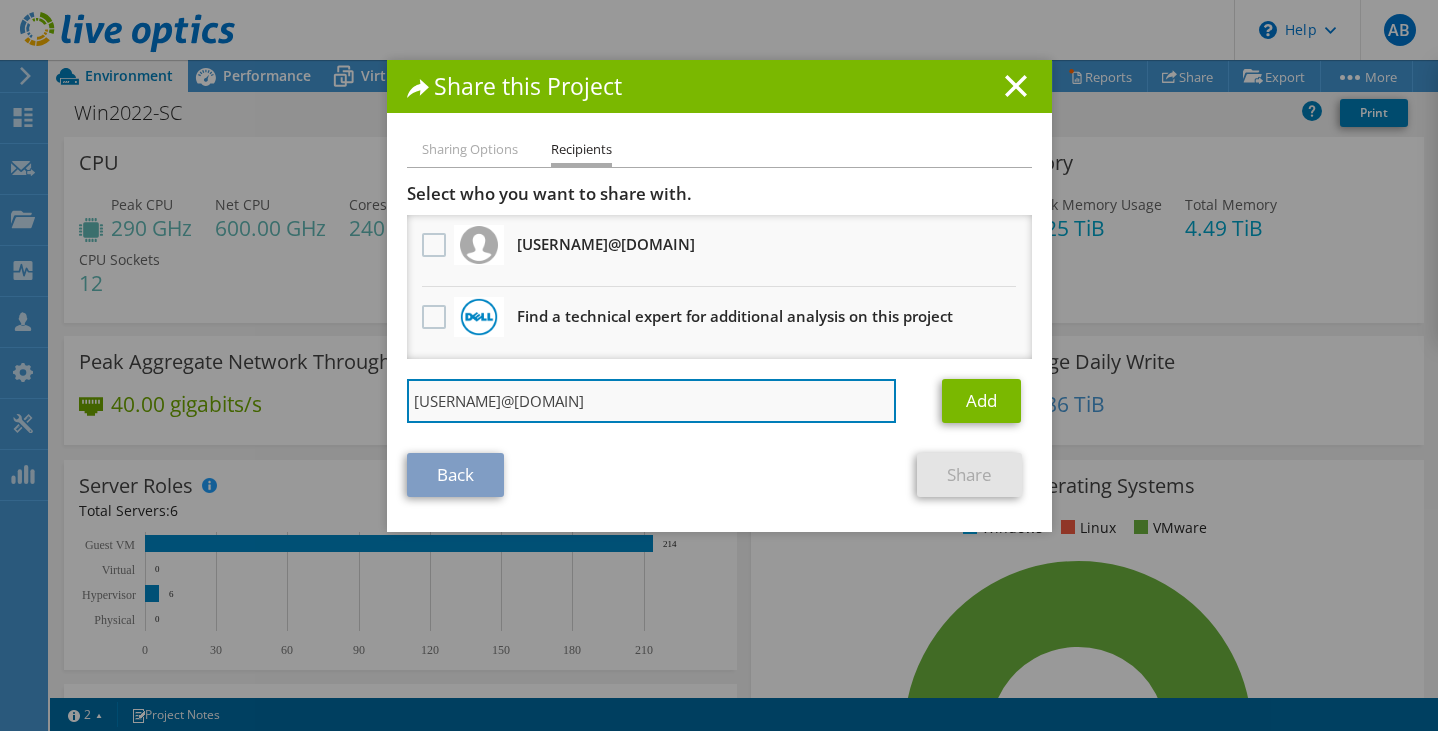click on "[USERNAME]@[DOMAIN]" at bounding box center (652, 401) 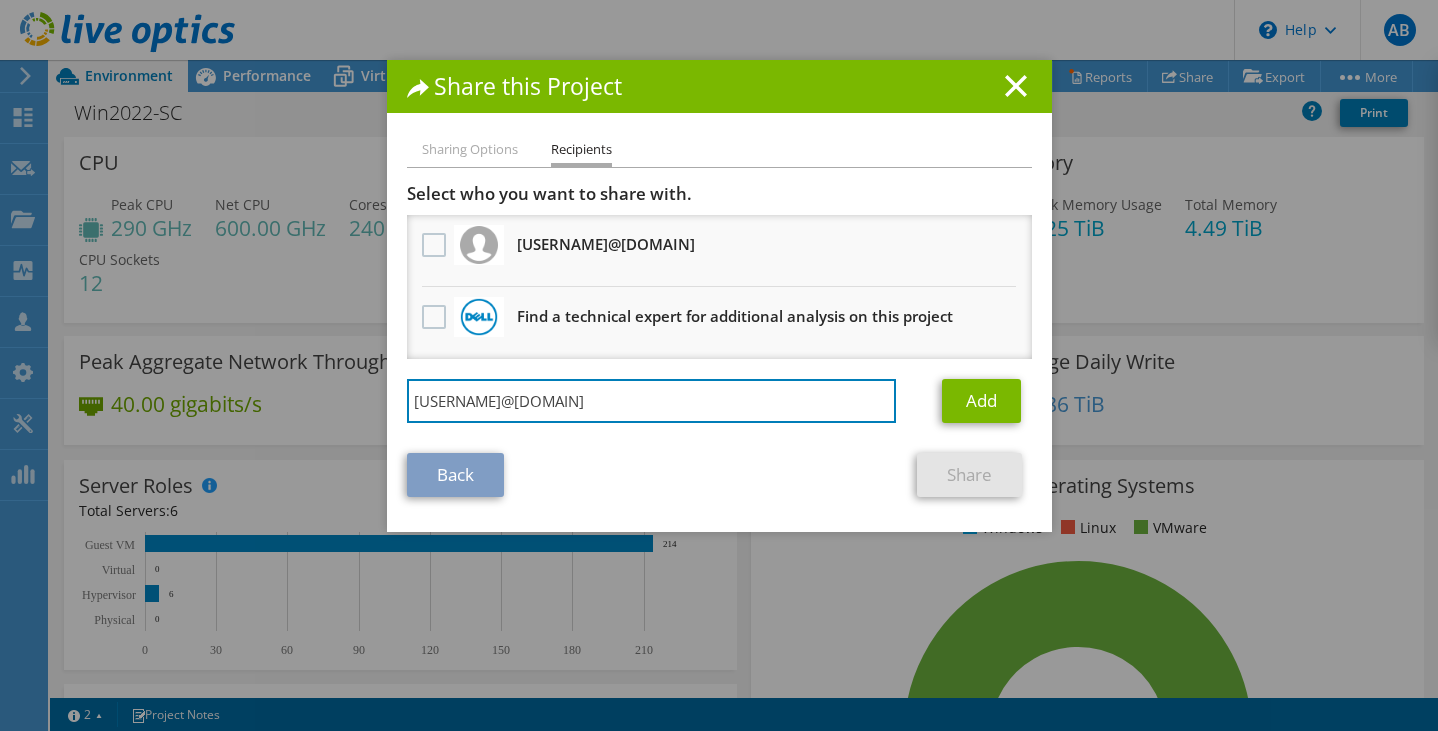 type on "[USERNAME]@[DOMAIN]" 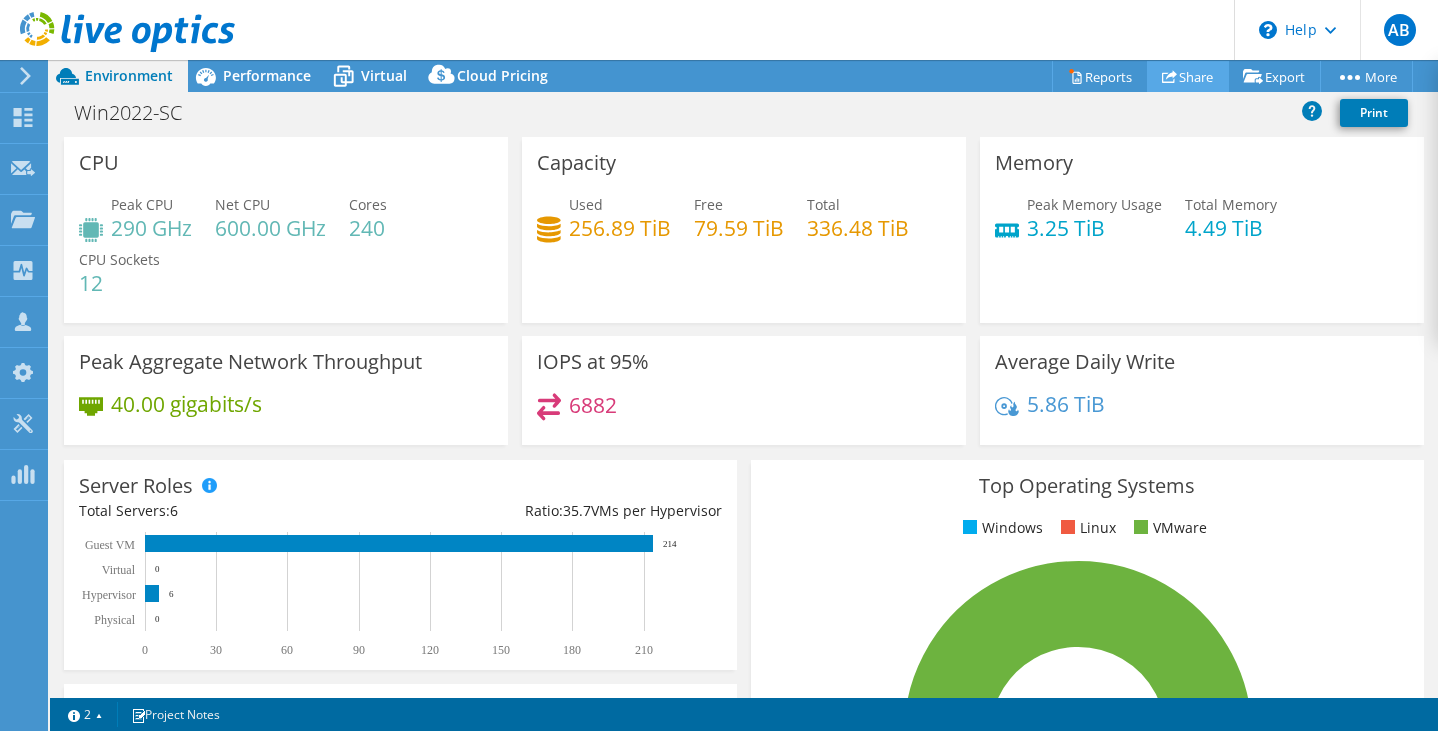 click on "Share" at bounding box center (1188, 76) 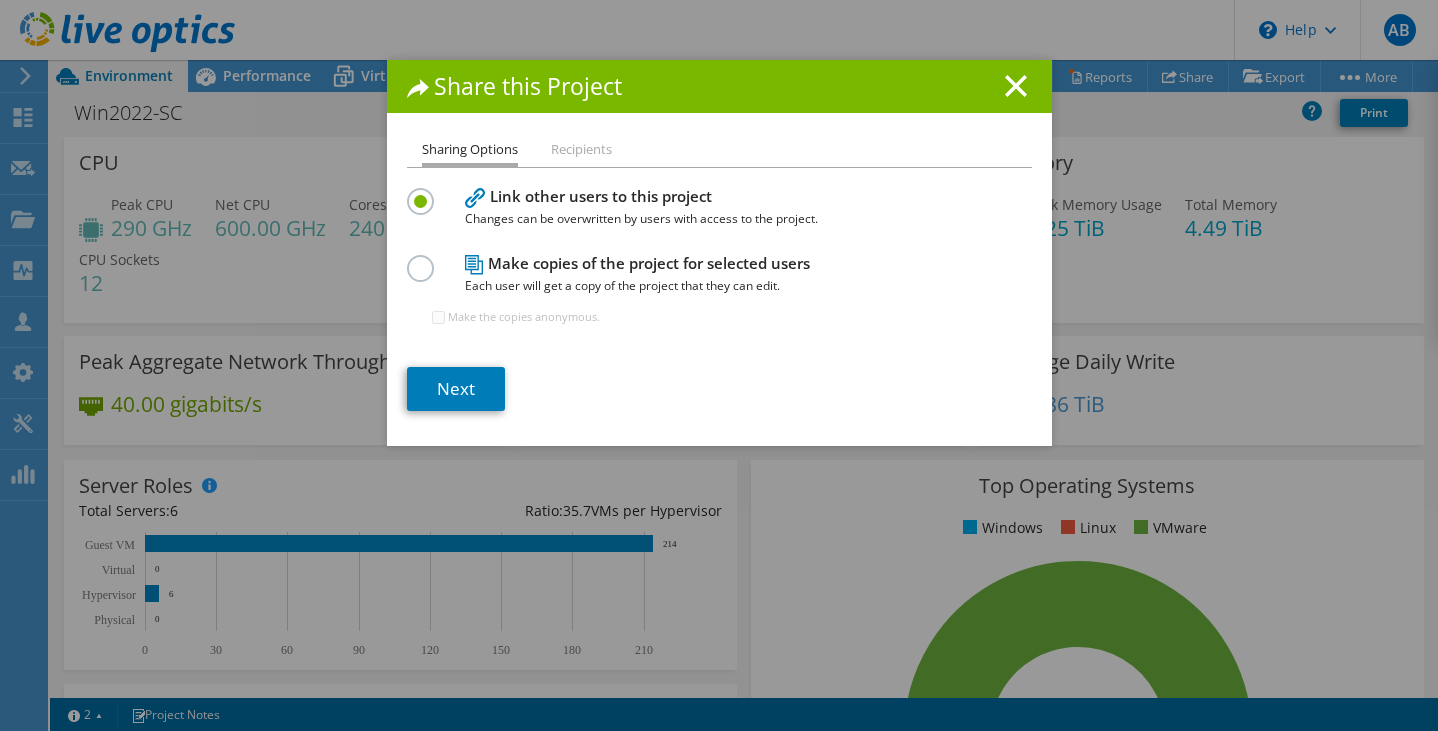 click 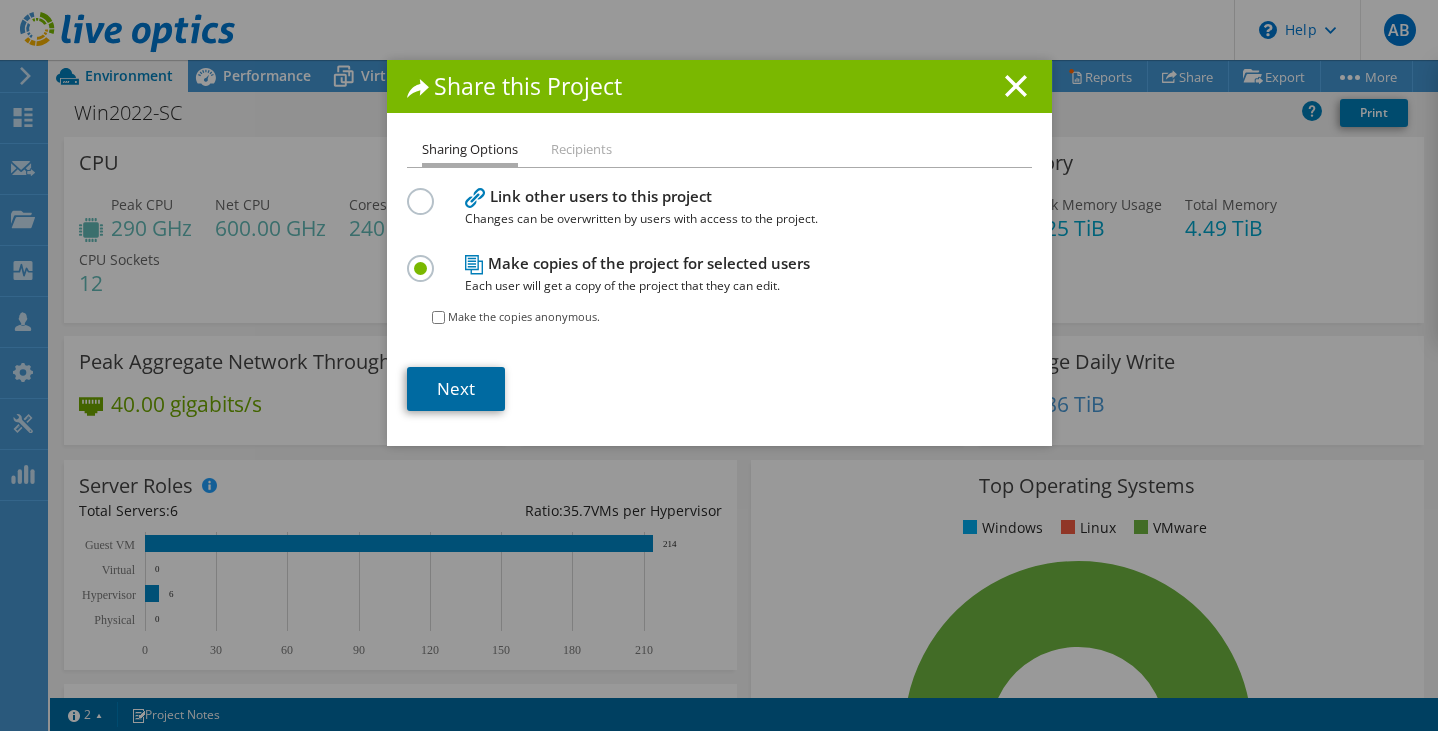 click on "Next" at bounding box center (456, 389) 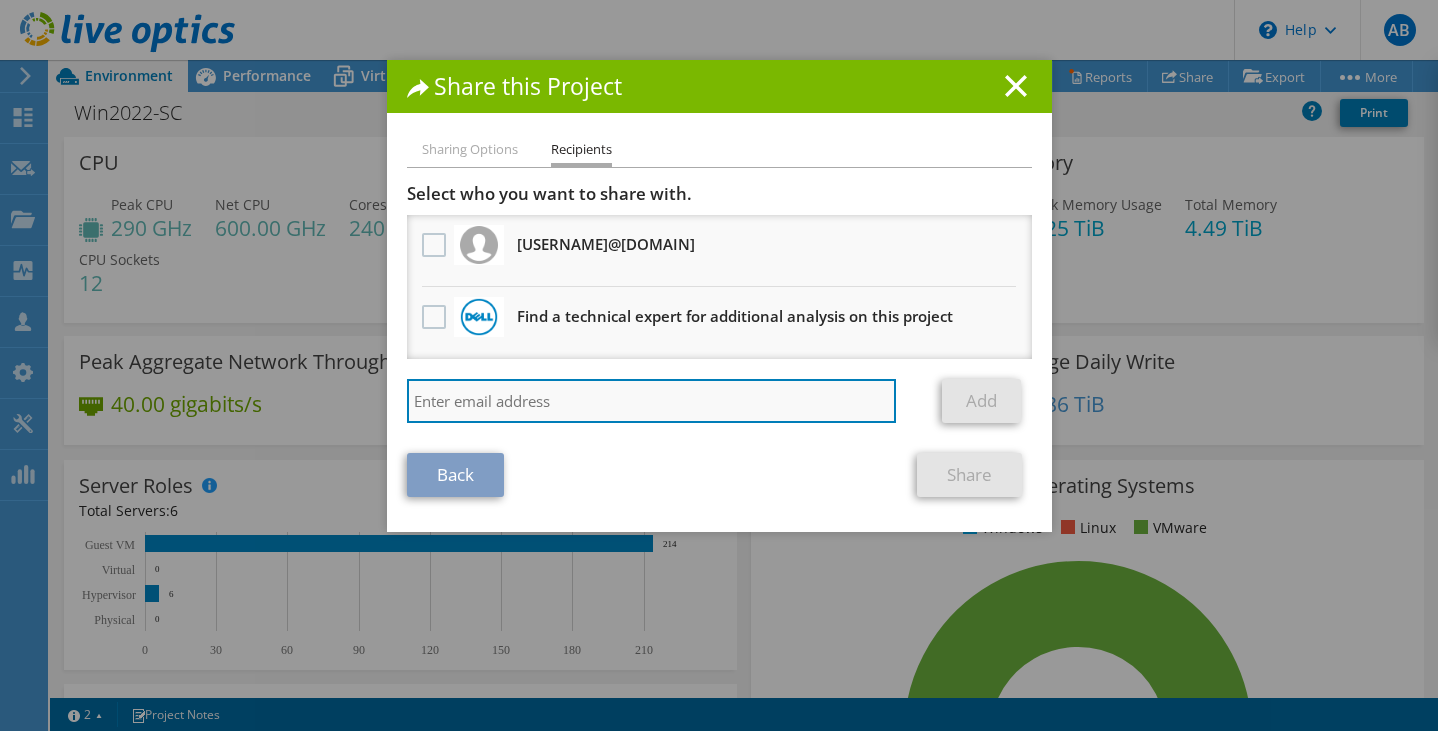 click at bounding box center [652, 401] 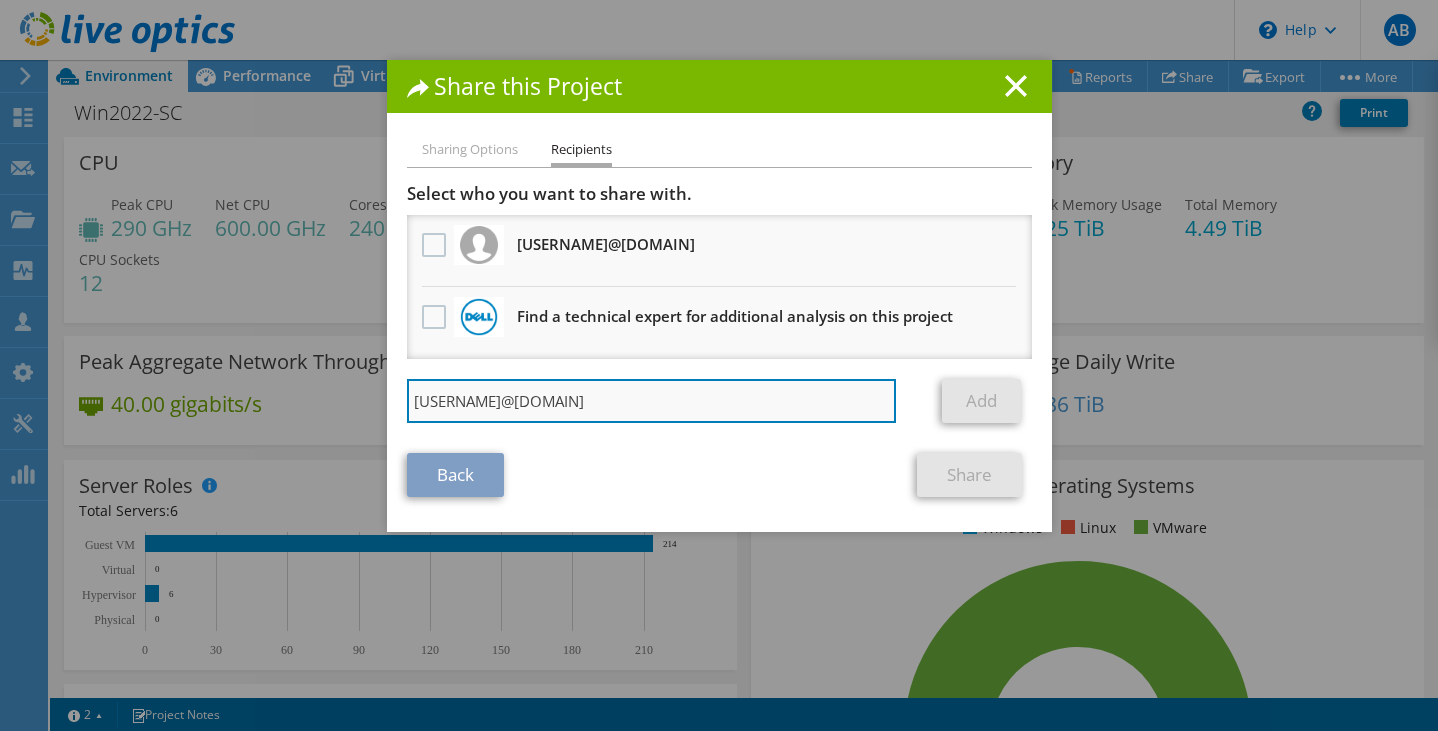 click on "[USERNAME]@[DOMAIN]" at bounding box center [652, 401] 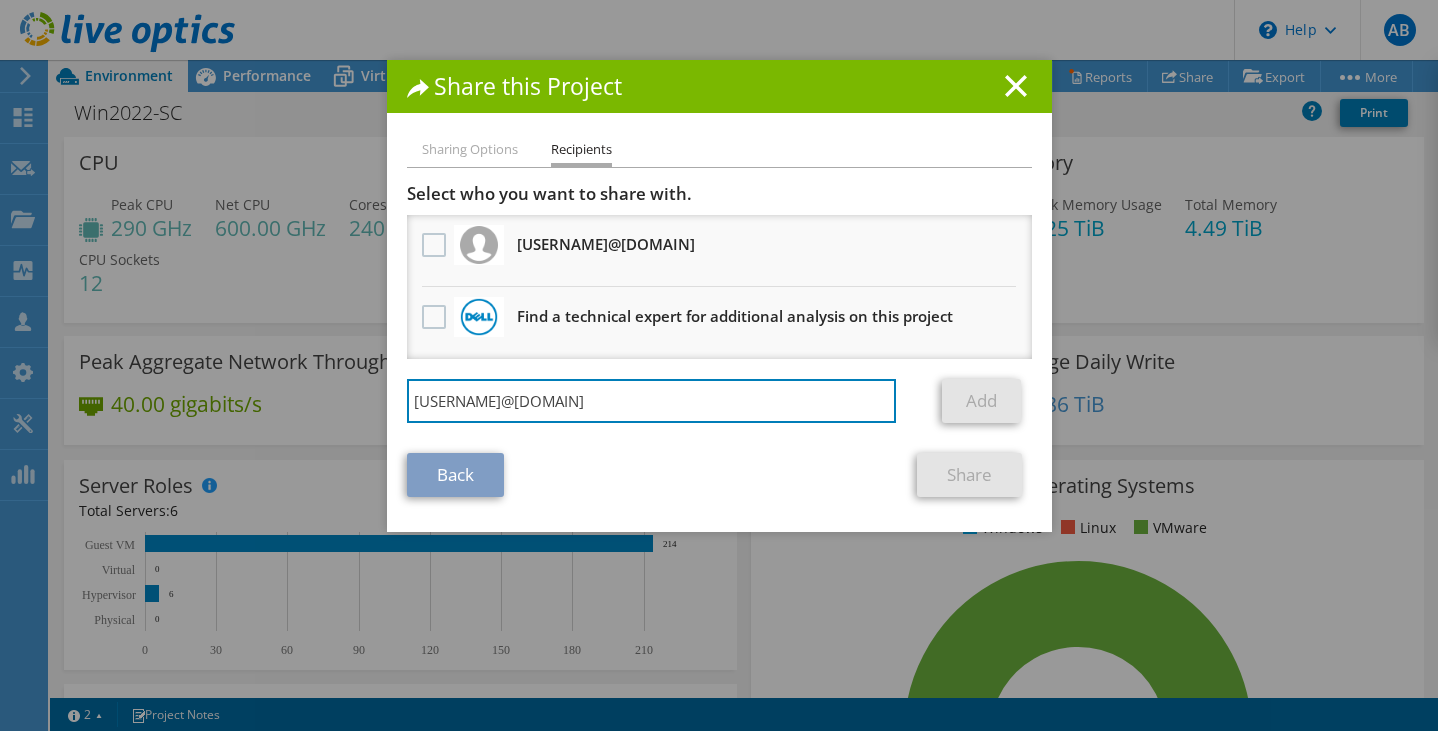 type on "[USERNAME]@[DOMAIN]" 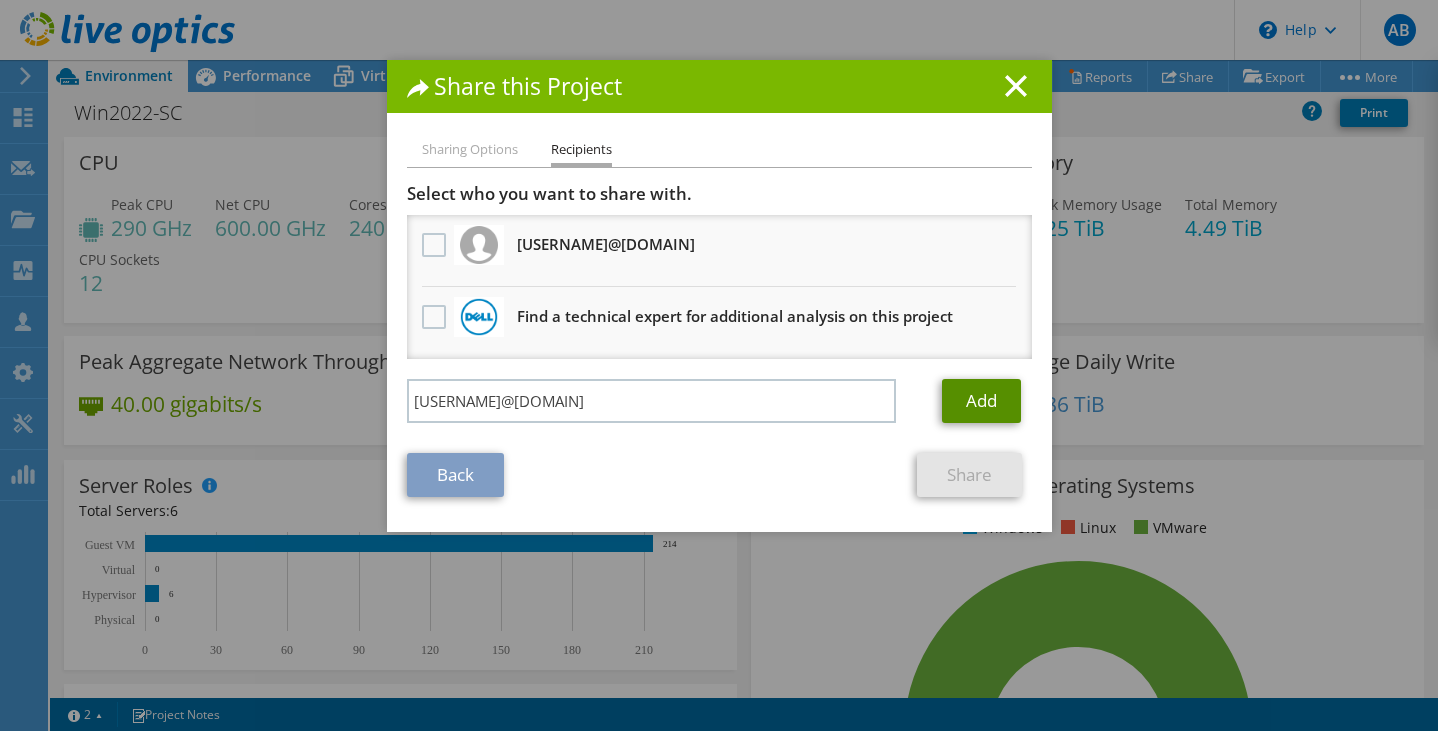 click on "Add" at bounding box center [981, 401] 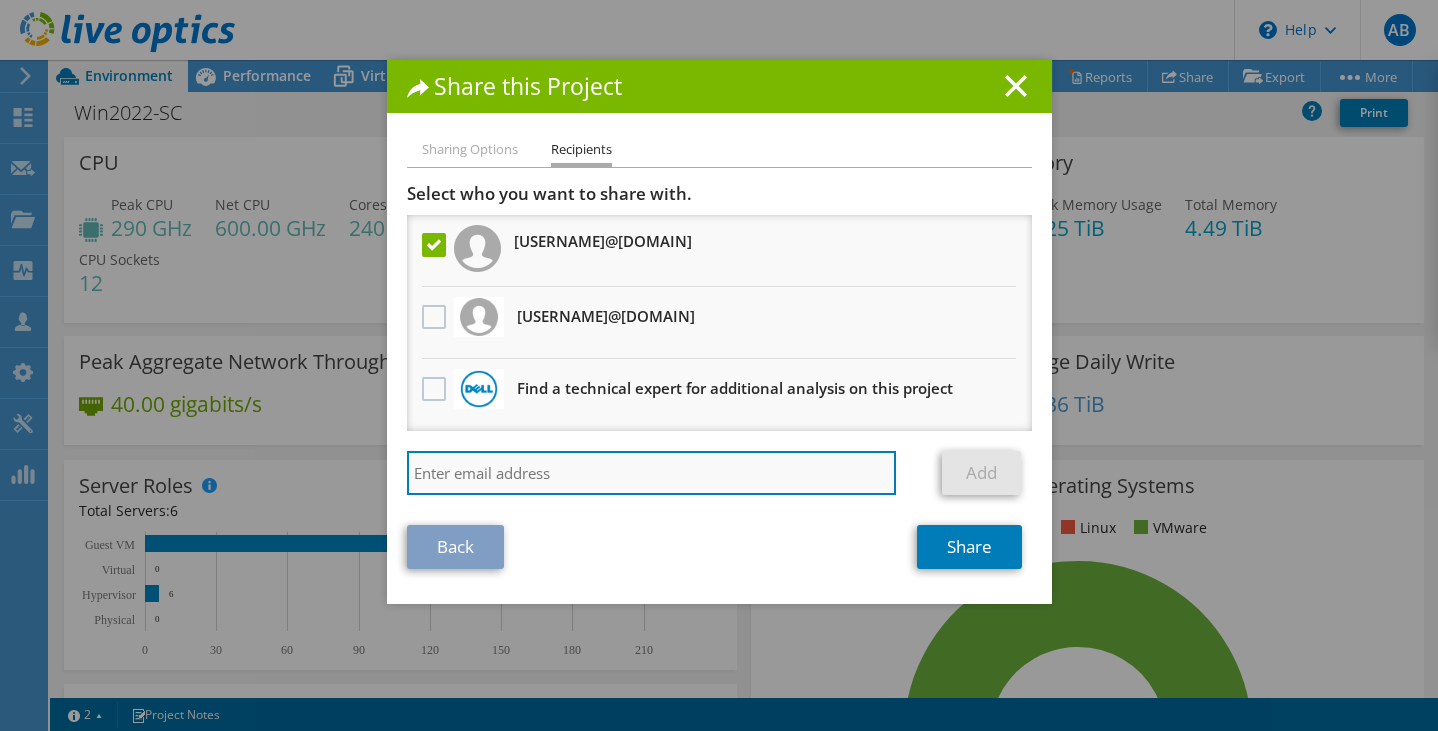 click at bounding box center [652, 473] 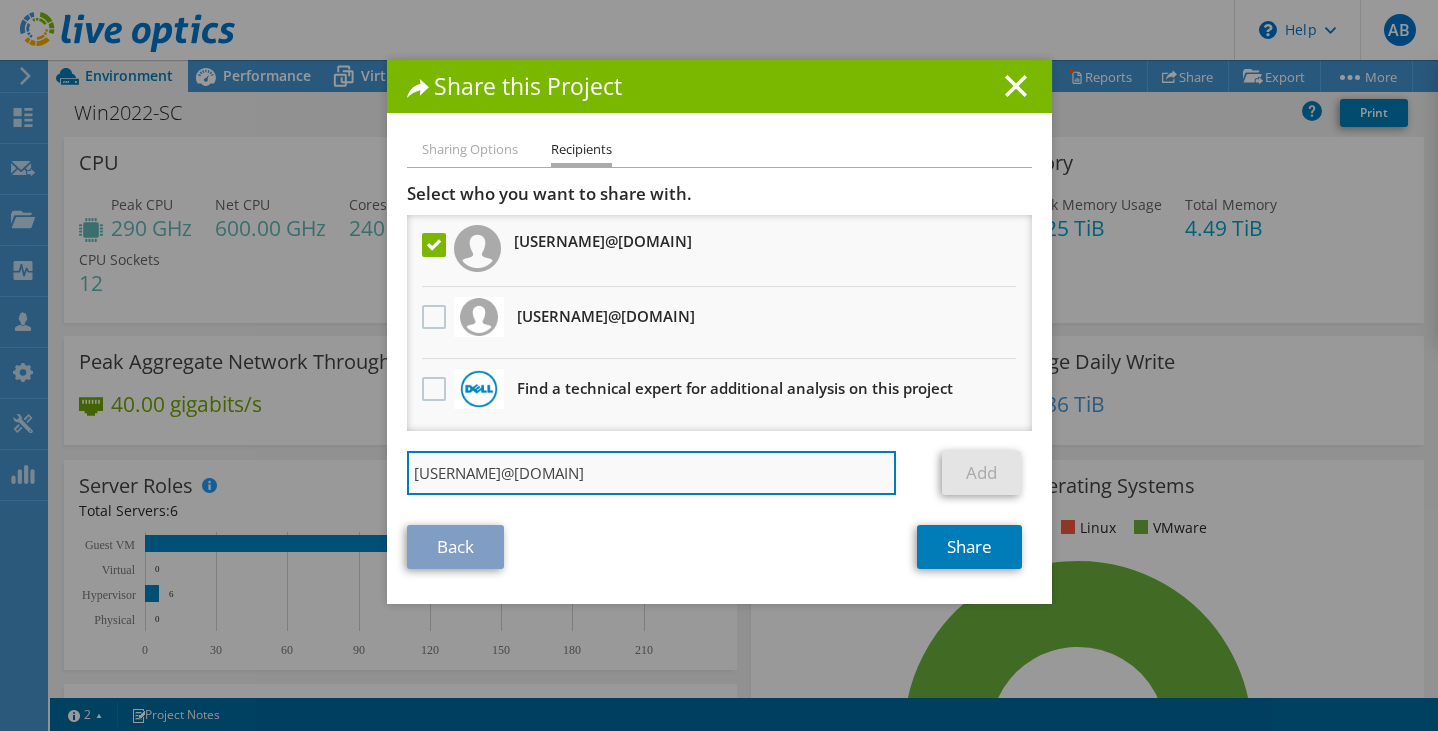 drag, startPoint x: 835, startPoint y: 474, endPoint x: 862, endPoint y: 473, distance: 27.018513 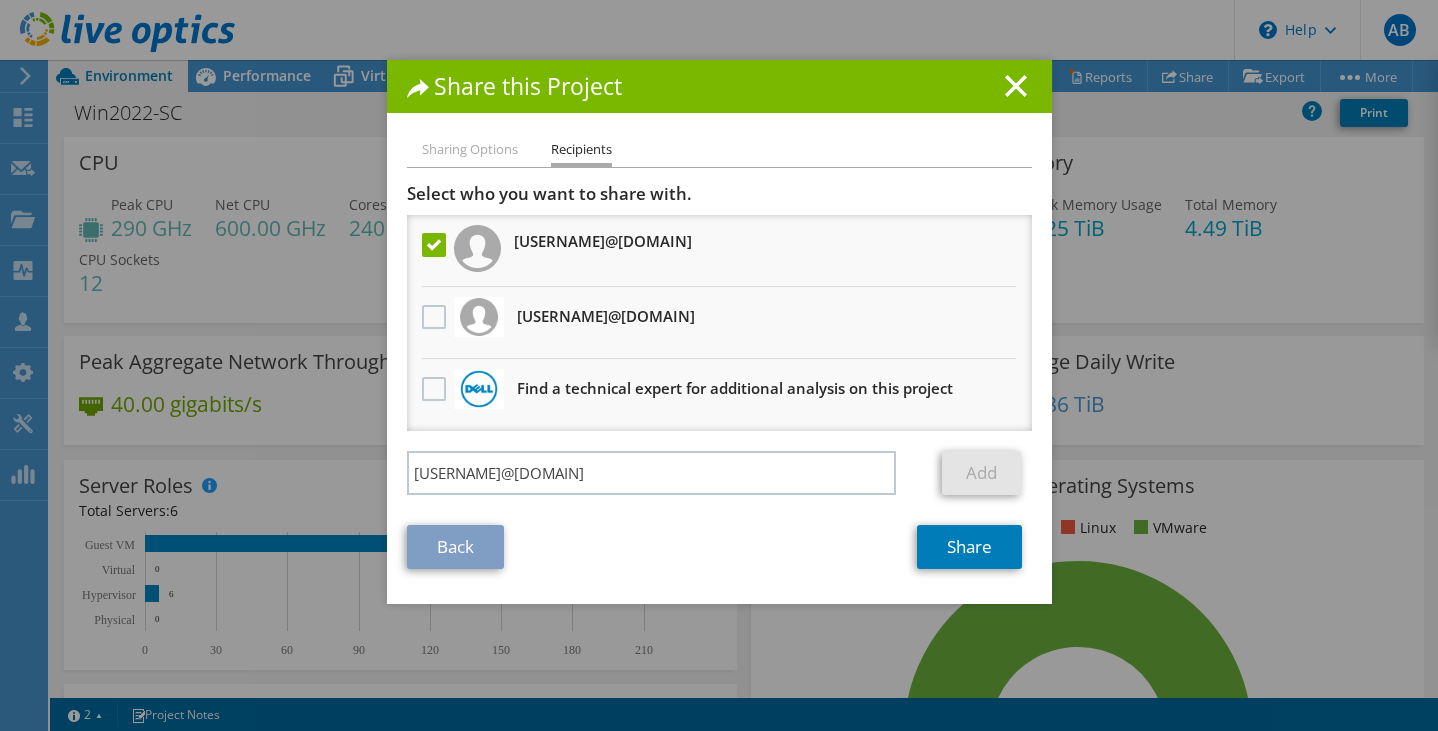 click on "Add" at bounding box center (981, 473) 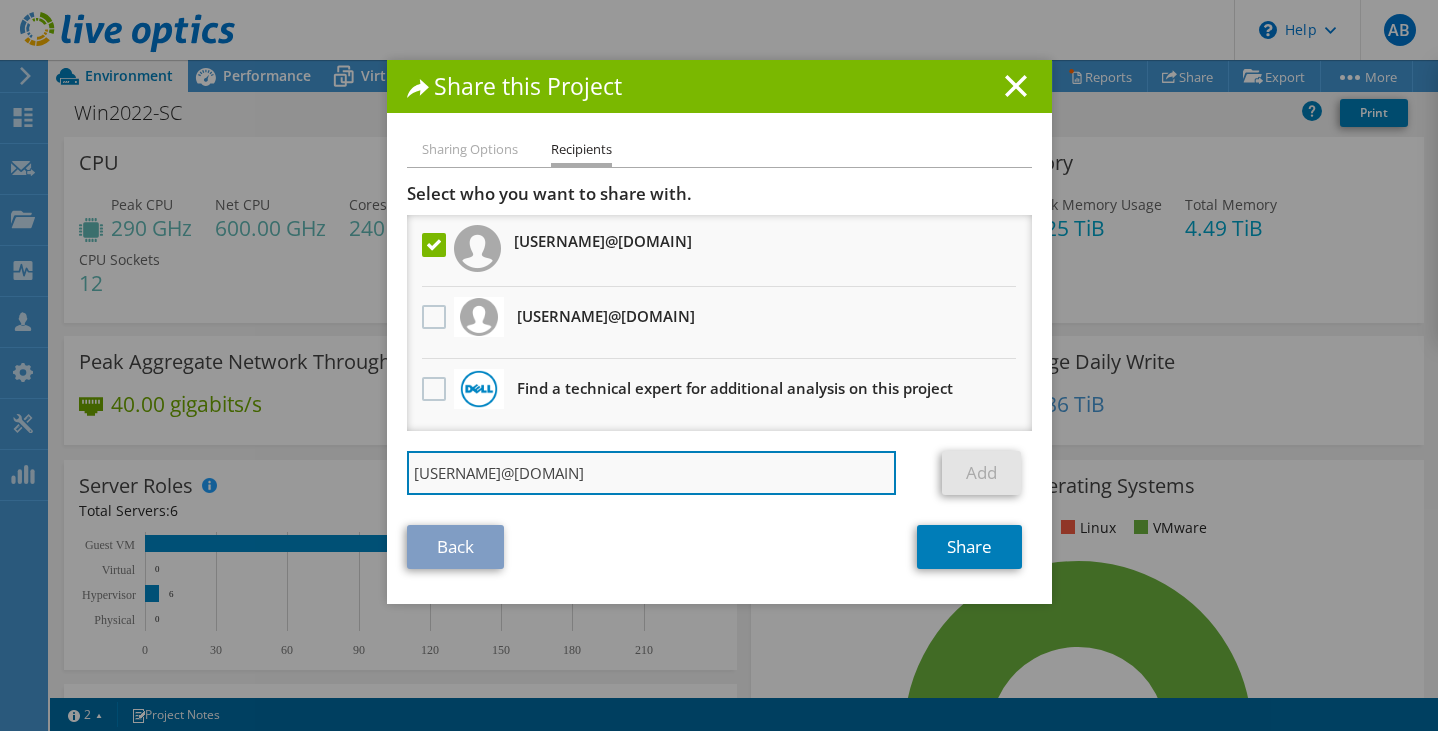 click on "[USERNAME]@[DOMAIN]" at bounding box center [652, 473] 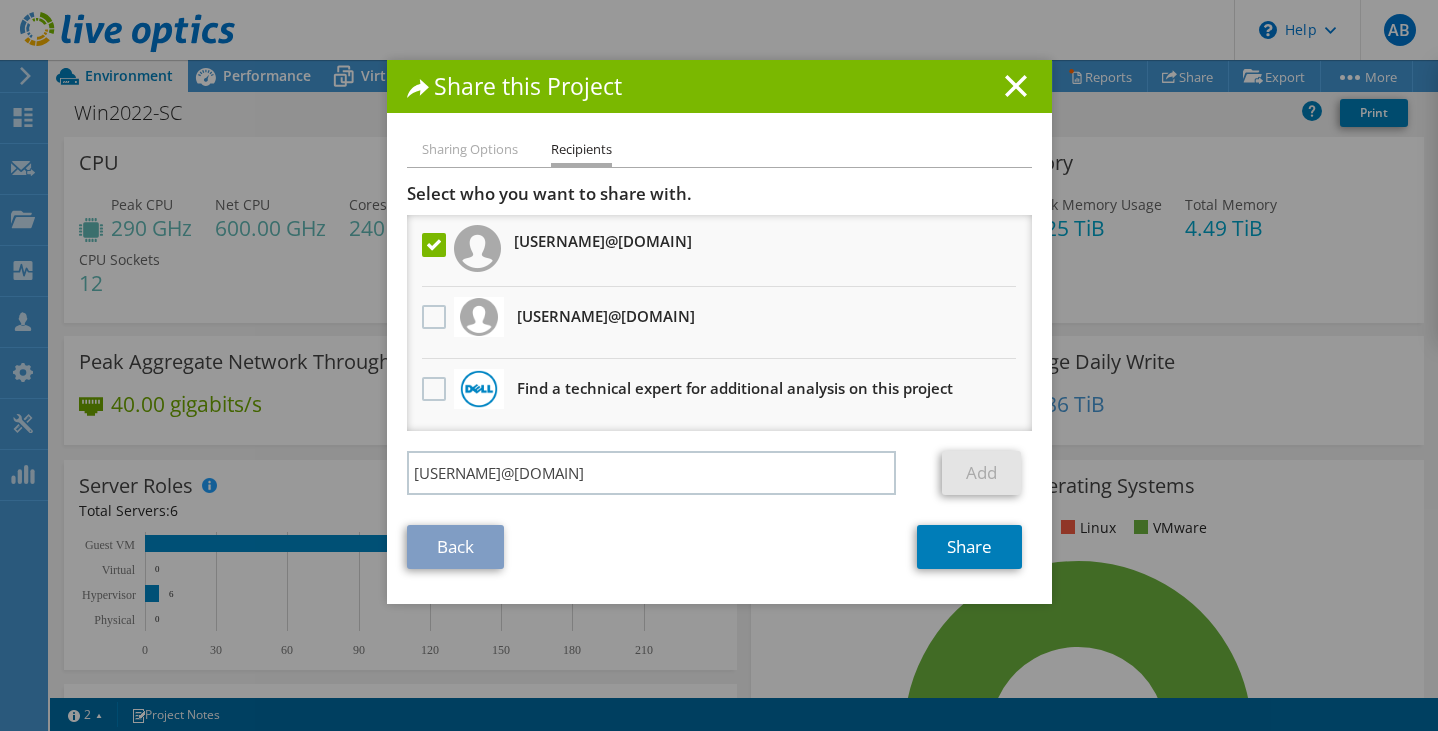 click on "Back
Share" at bounding box center (719, 547) 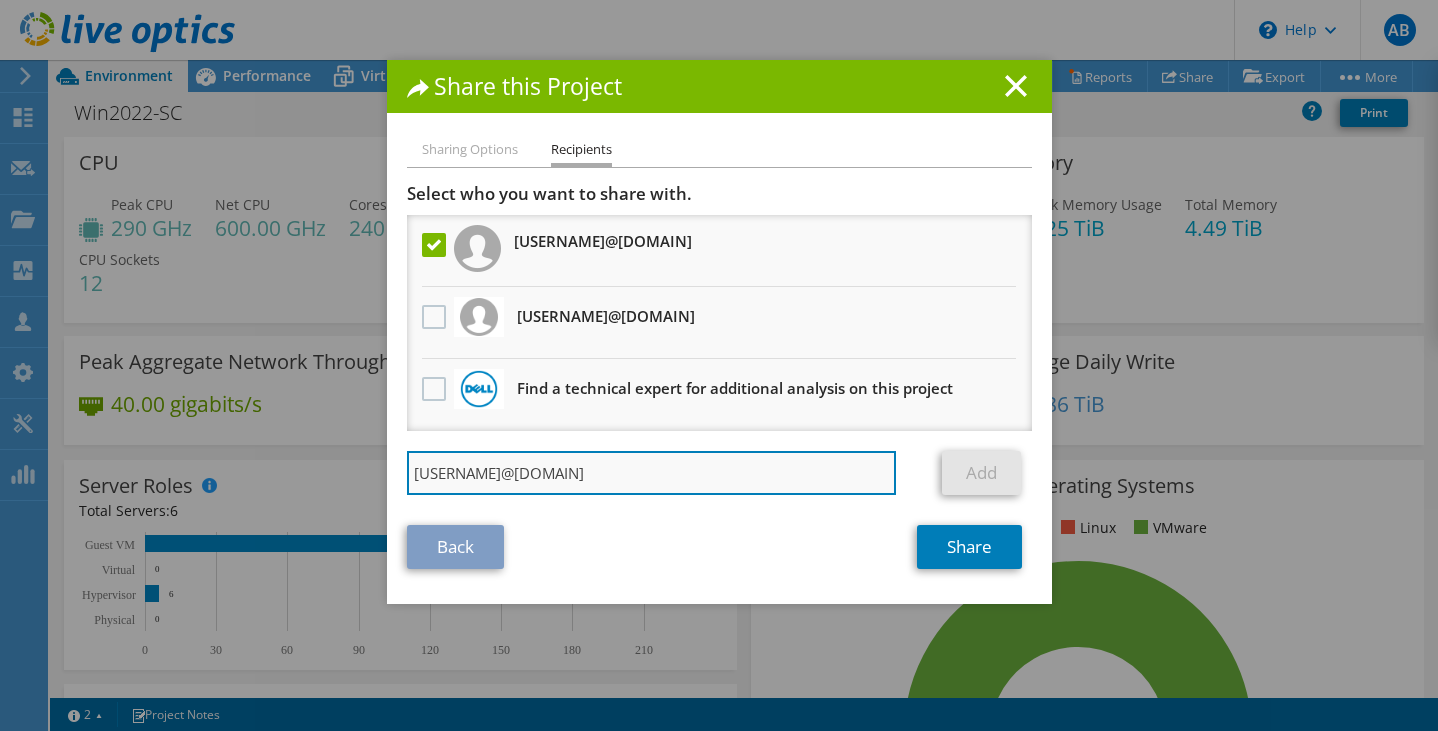 click on "[USERNAME]@[DOMAIN]" at bounding box center (652, 473) 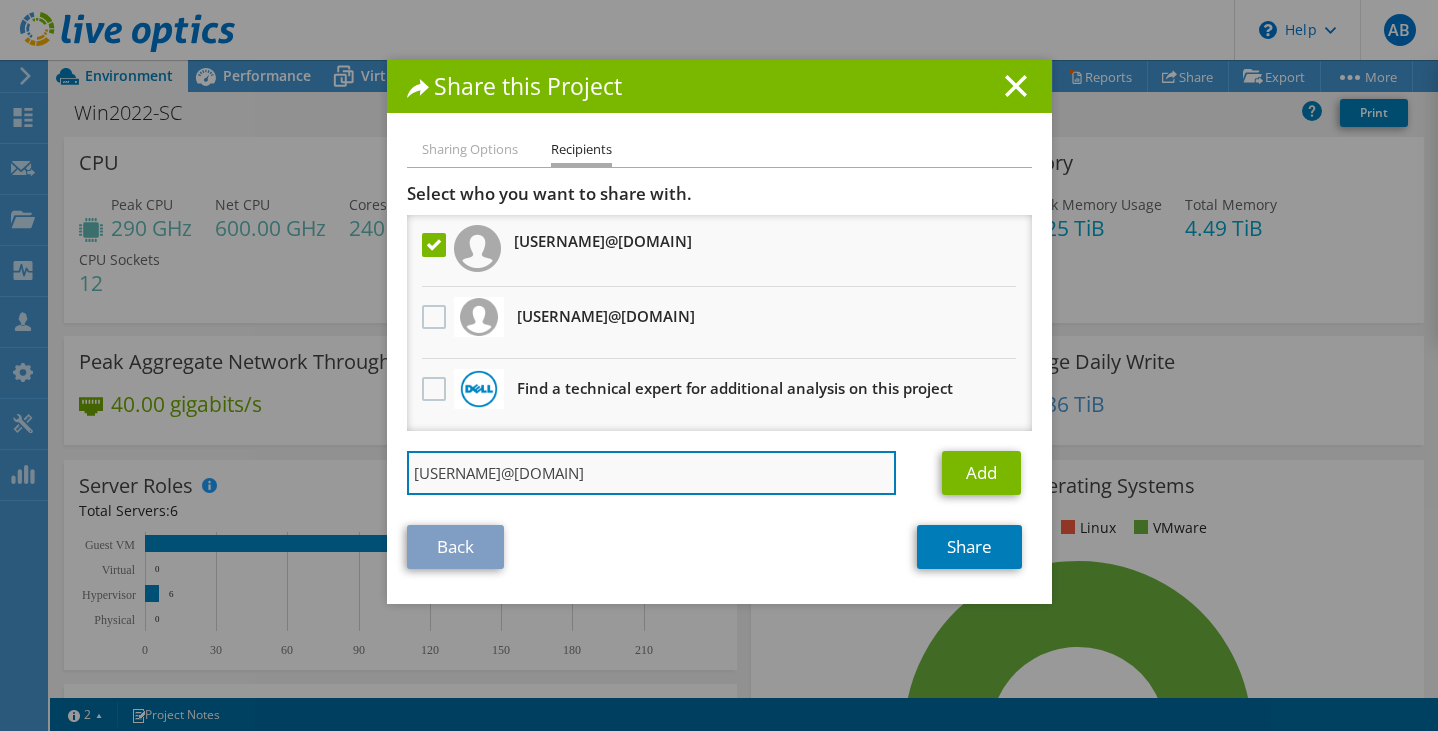 type on "[USERNAME]@[DOMAIN]" 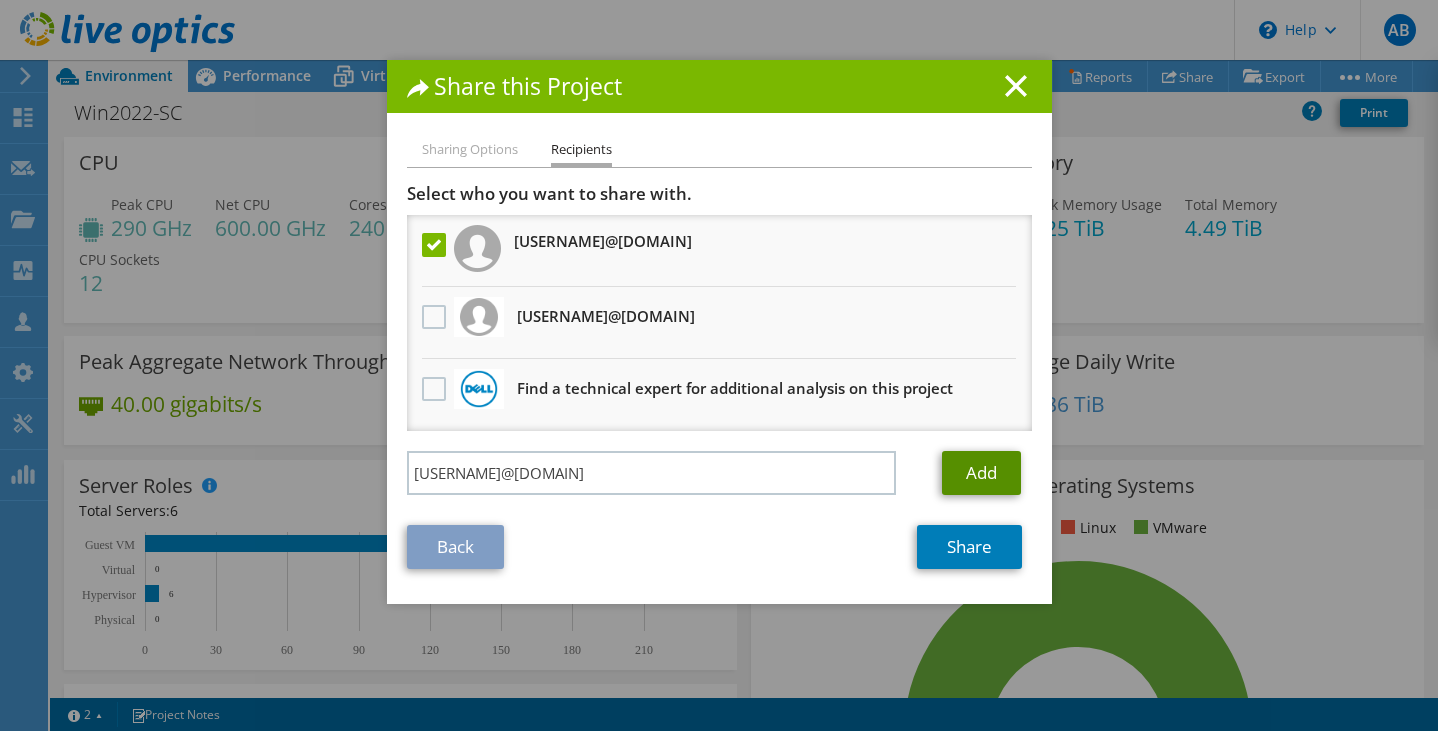 click on "Add" at bounding box center (981, 473) 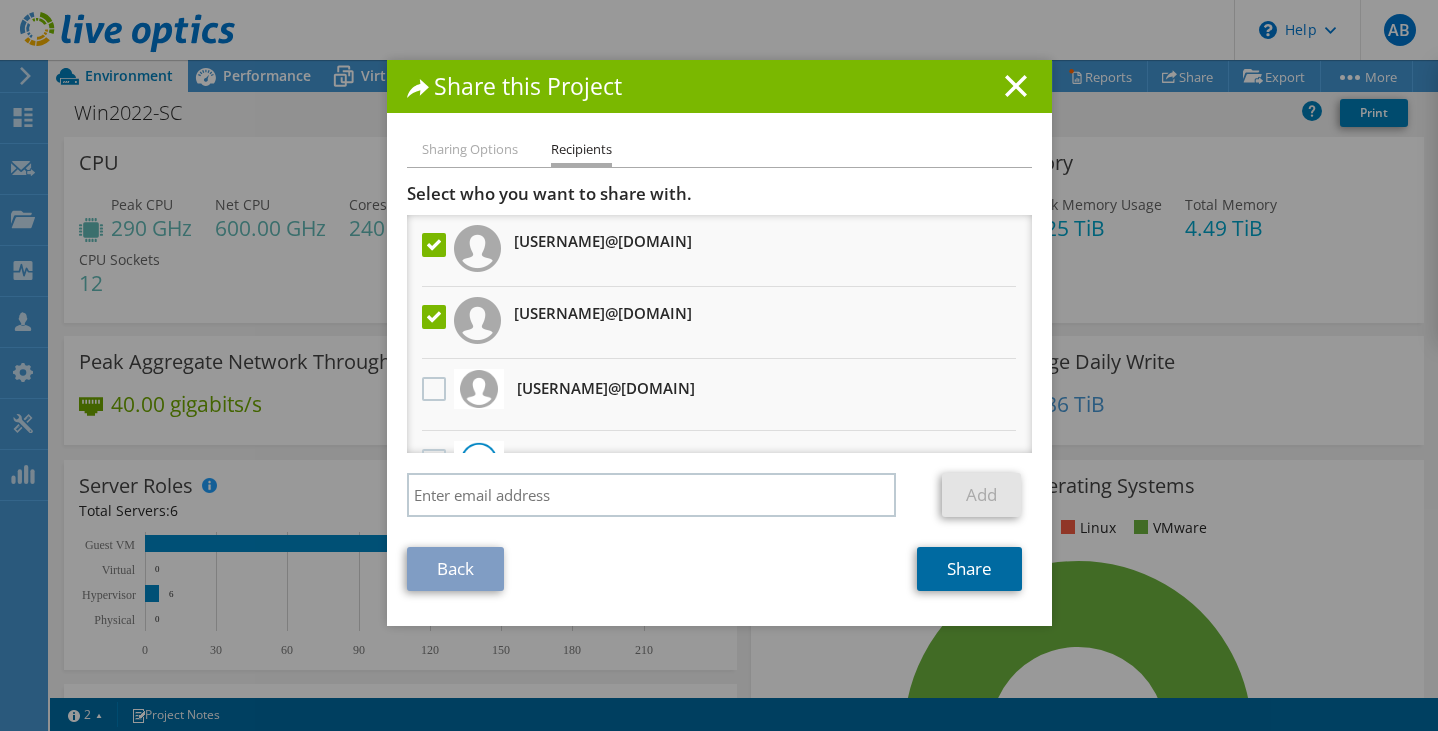 click on "Share" at bounding box center [969, 569] 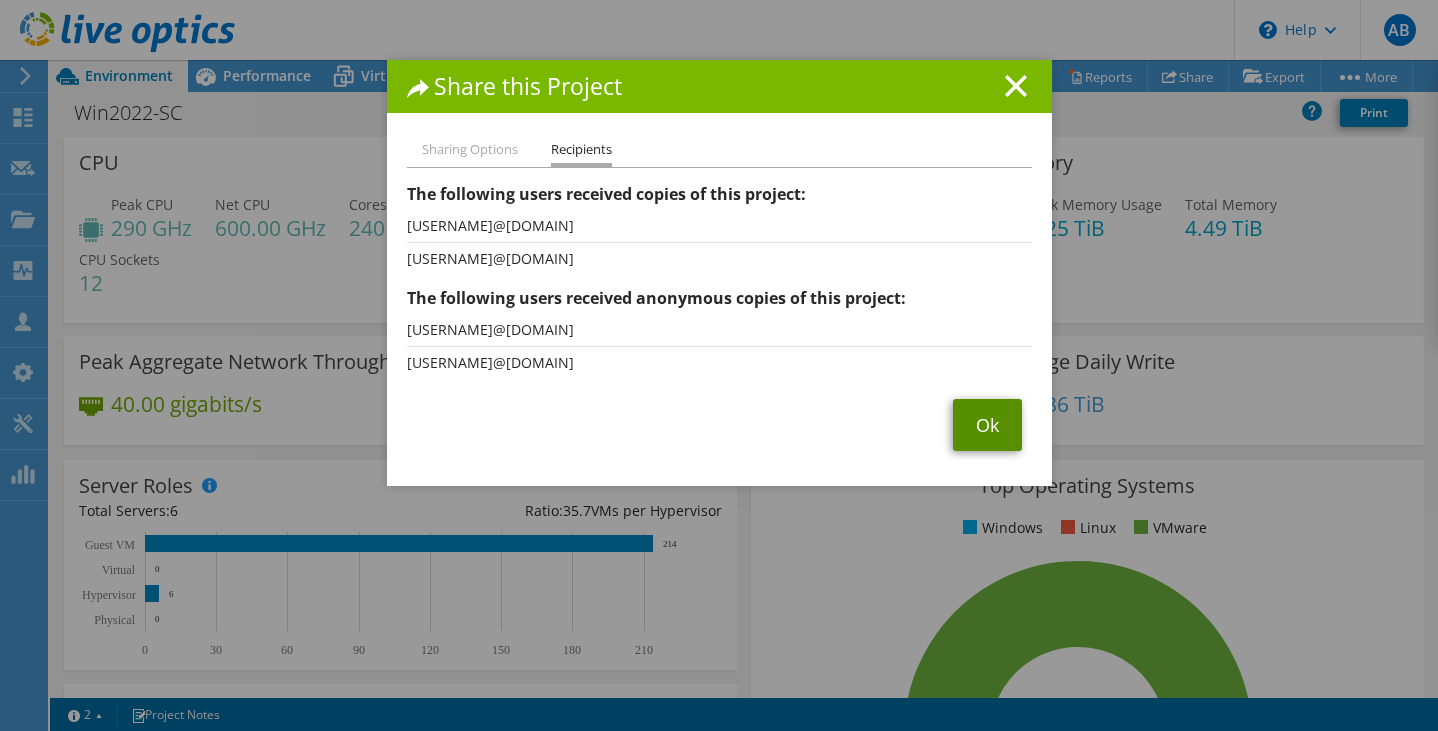 click on "Ok" at bounding box center [987, 425] 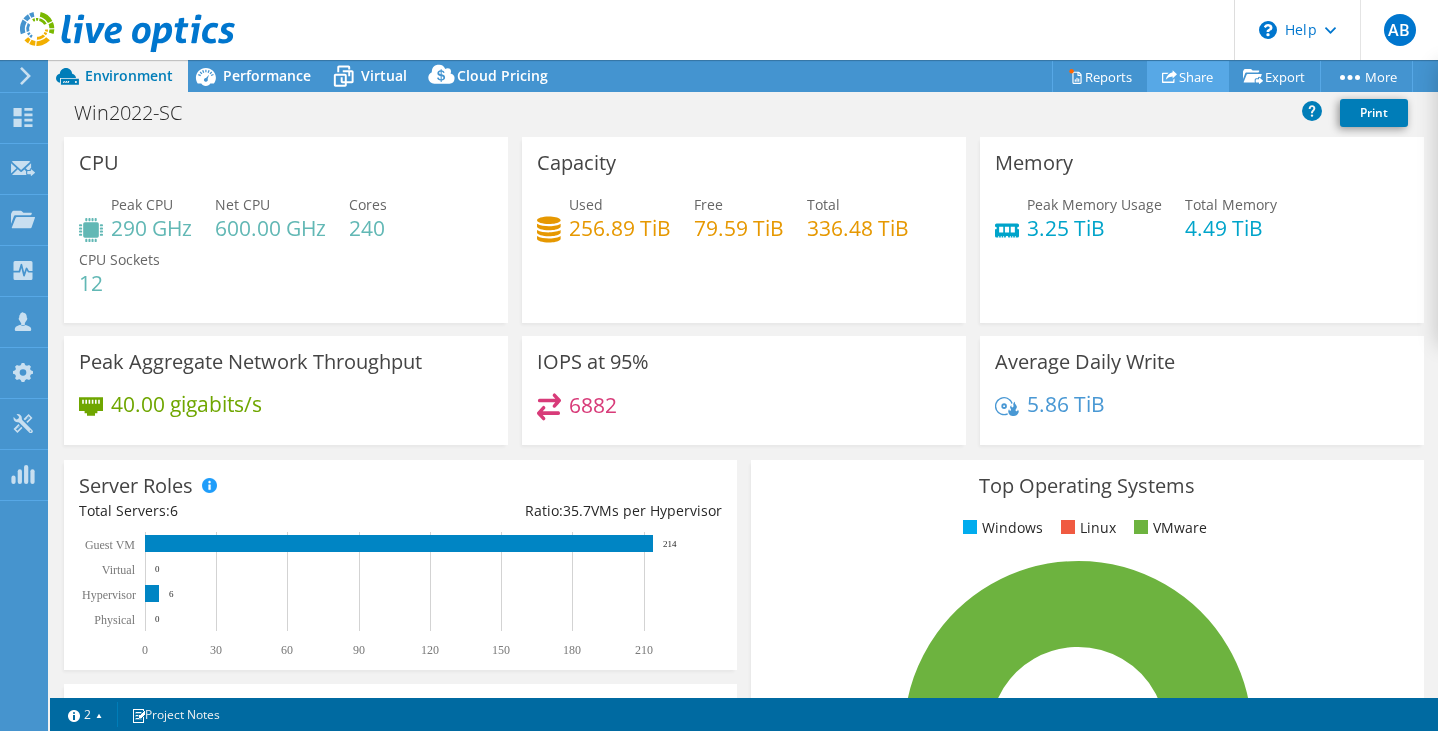 click on "Share" at bounding box center (1188, 76) 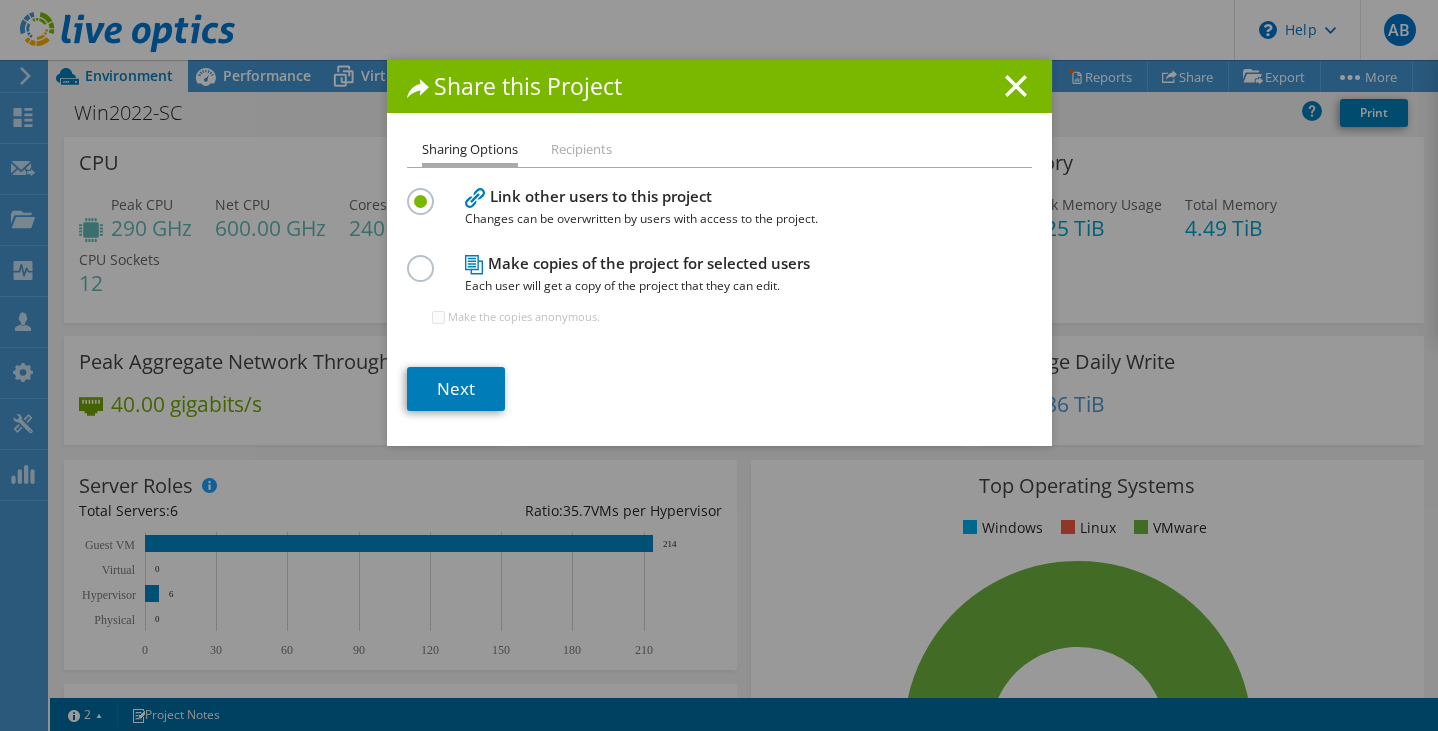 click on "Link other users to this project
Changes can be overwritten by users with access to the project.
Make copies of the project for selected users
Each user will get a copy of the project that they can edit.
Make the copies anonymous." at bounding box center [719, 265] 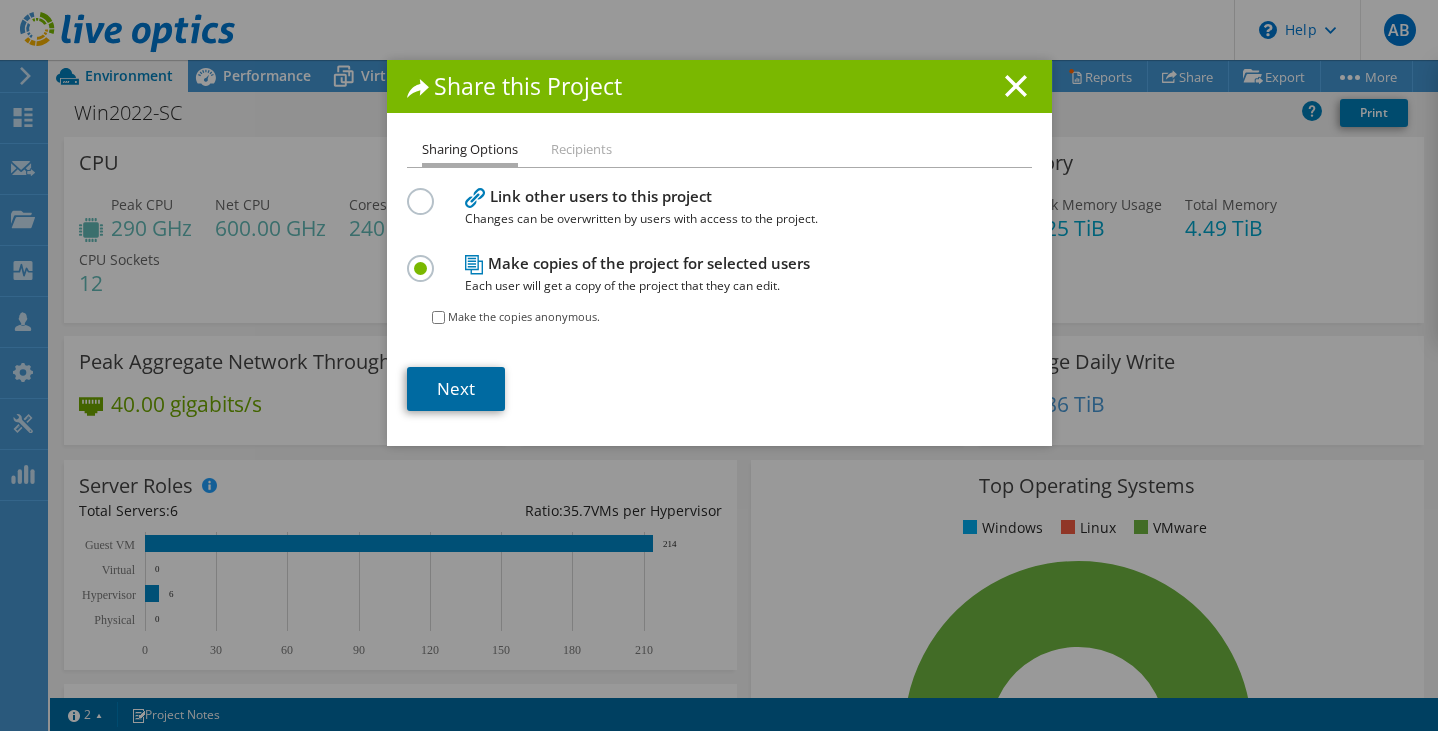 click on "Next" at bounding box center (456, 389) 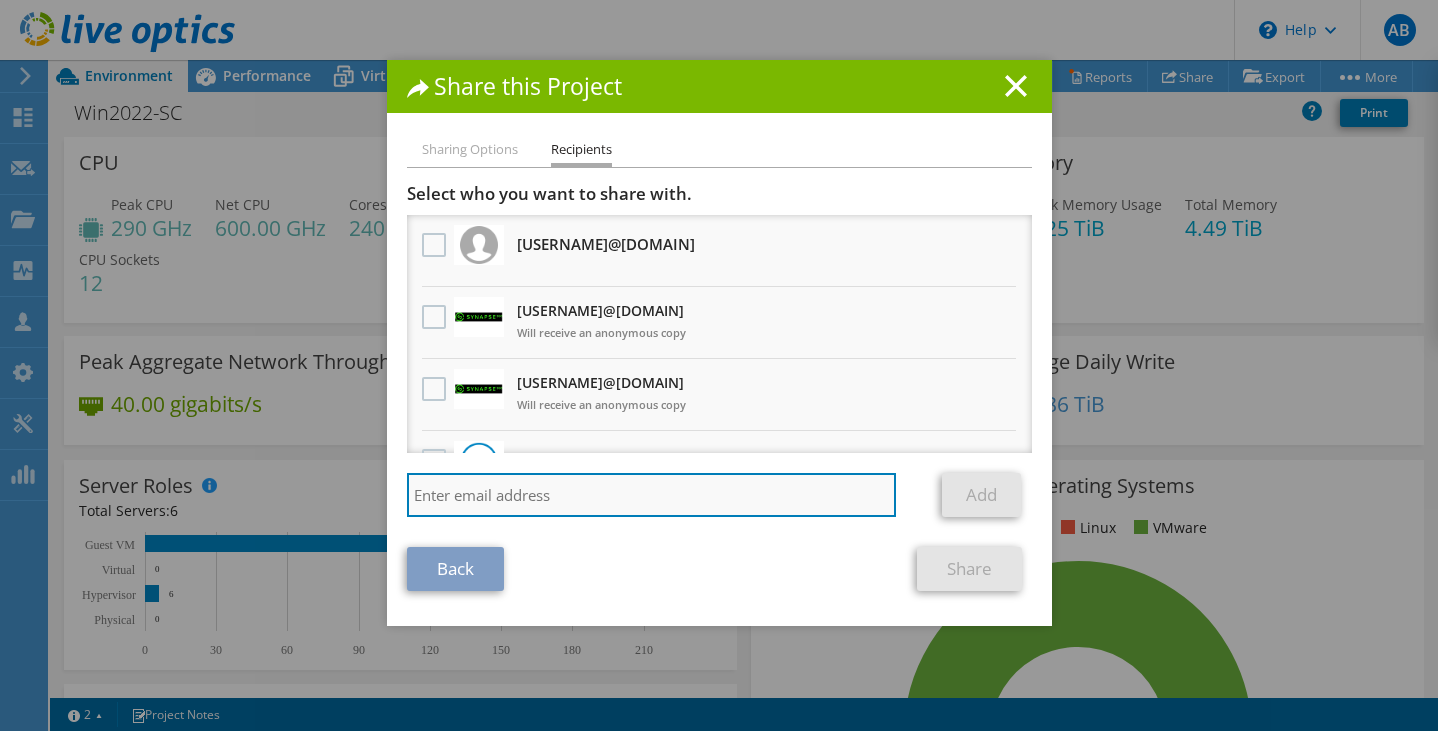 click at bounding box center [652, 495] 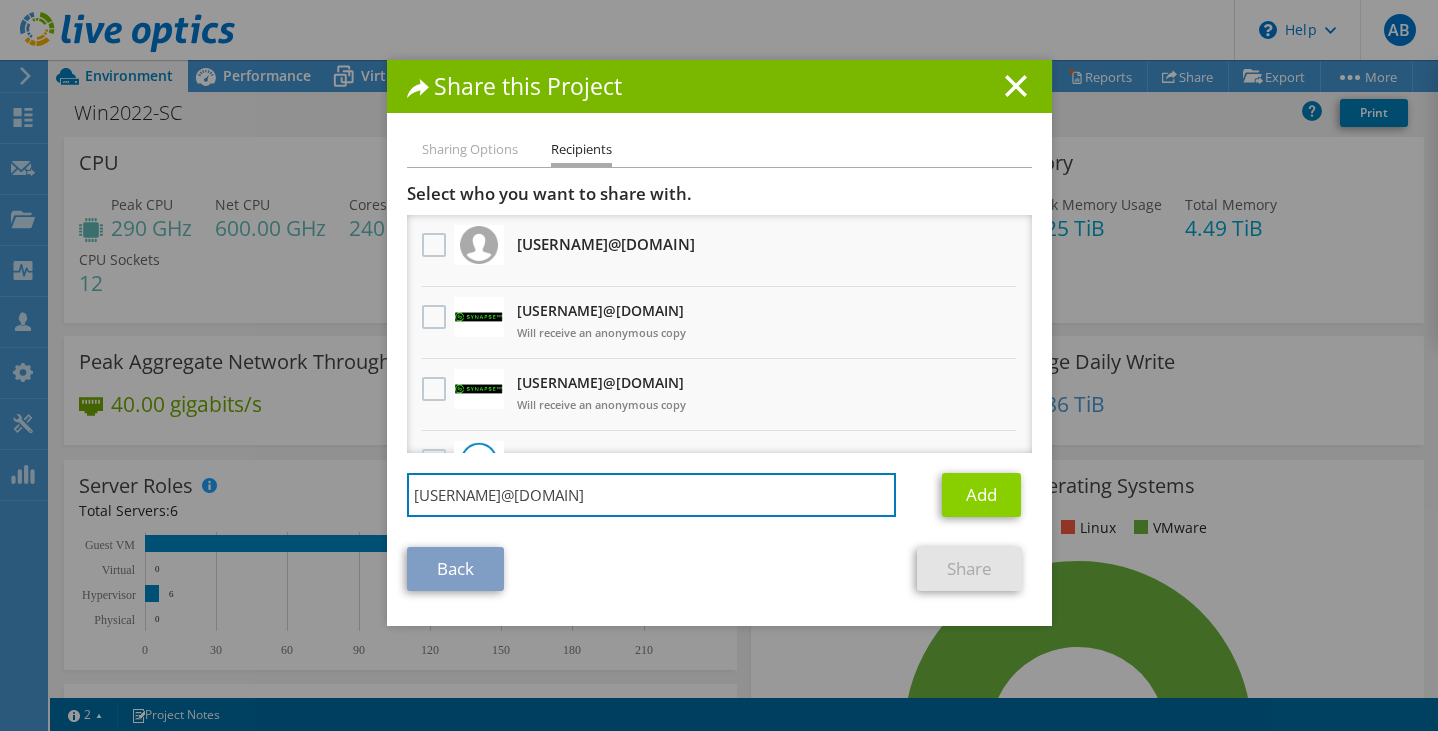 type on "[USERNAME]@[DOMAIN]" 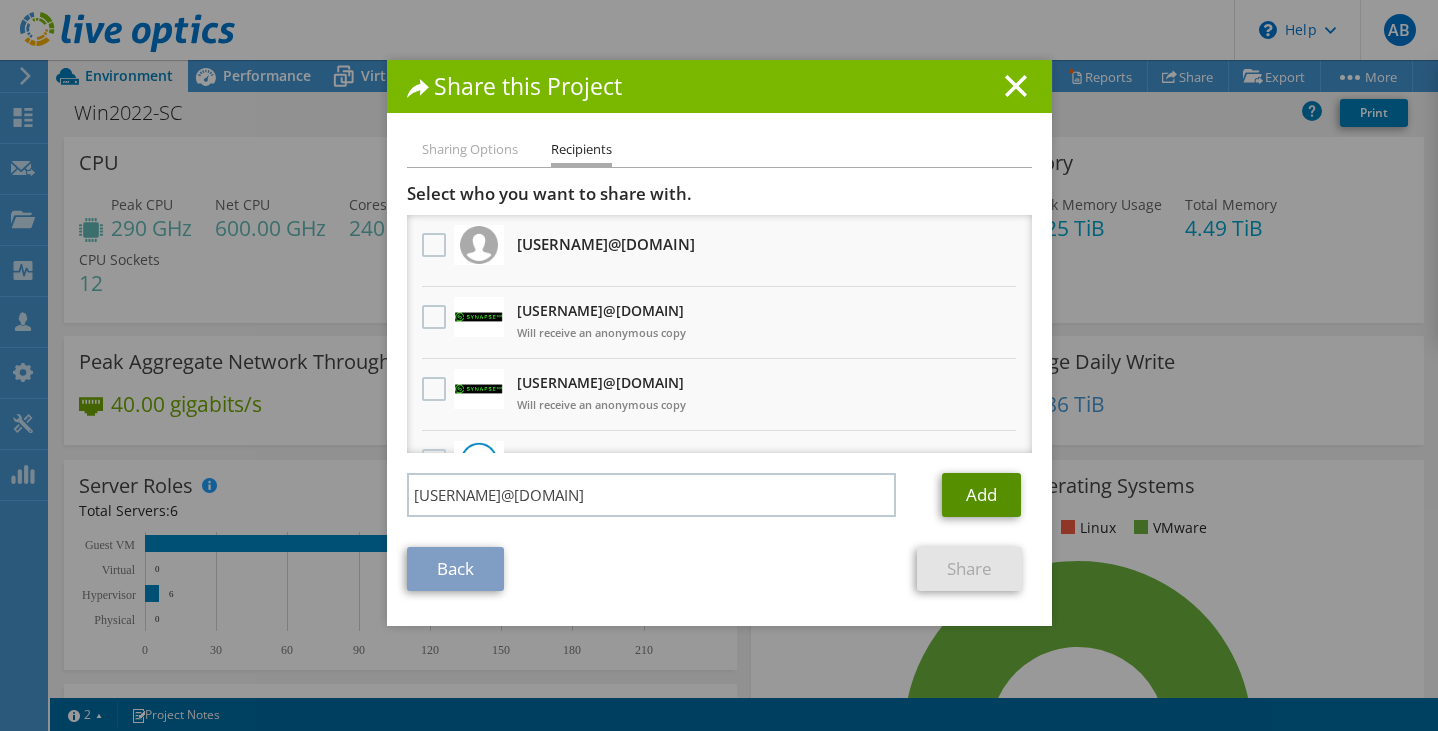 click on "Add" at bounding box center [981, 495] 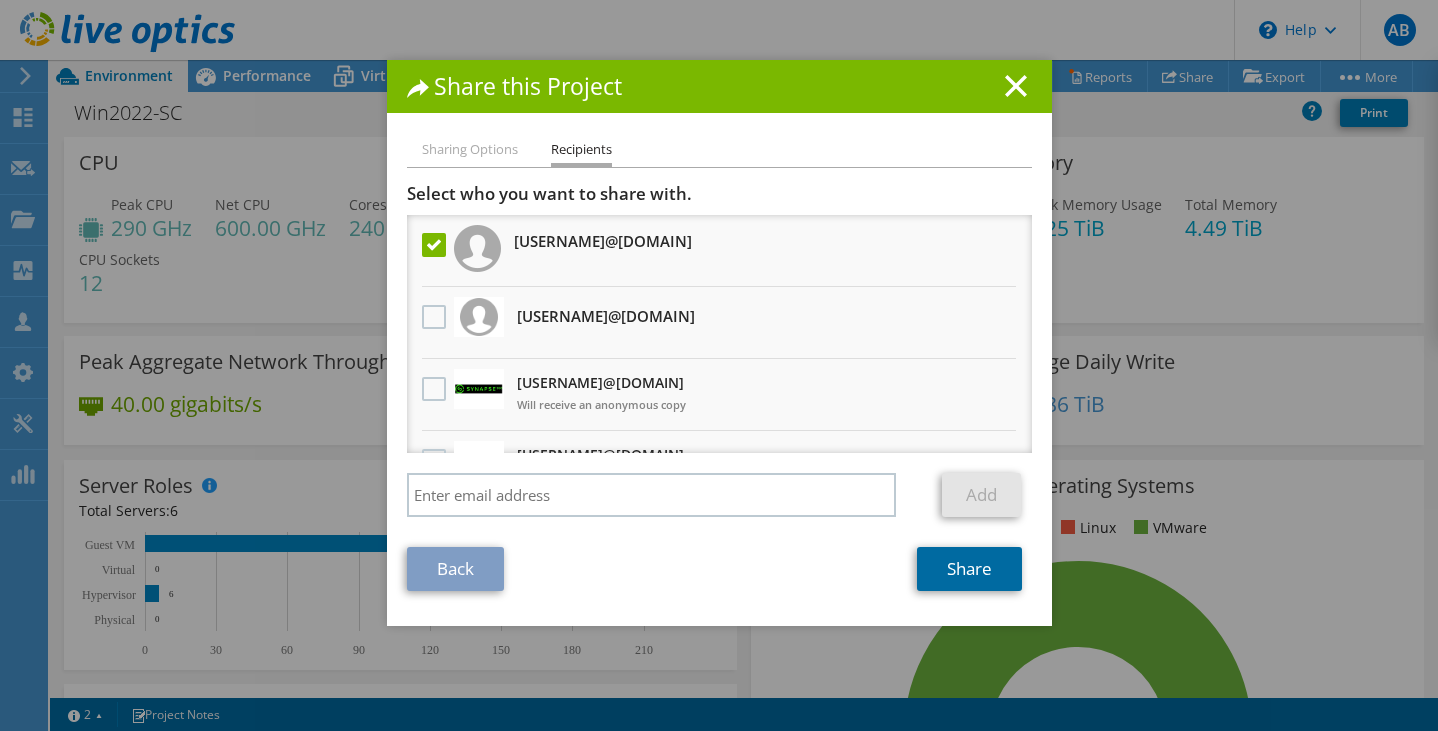 click on "Share" at bounding box center (969, 569) 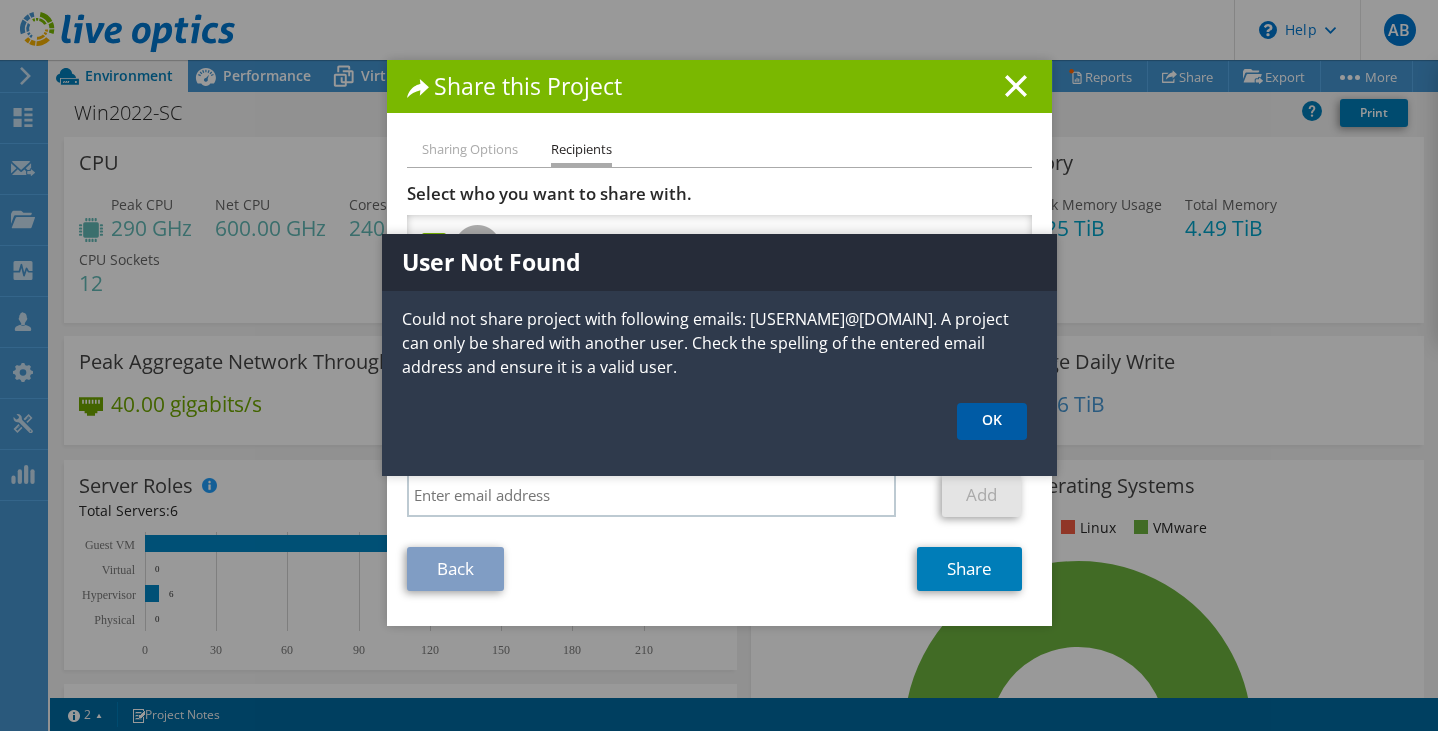 click on "OK" at bounding box center (992, 421) 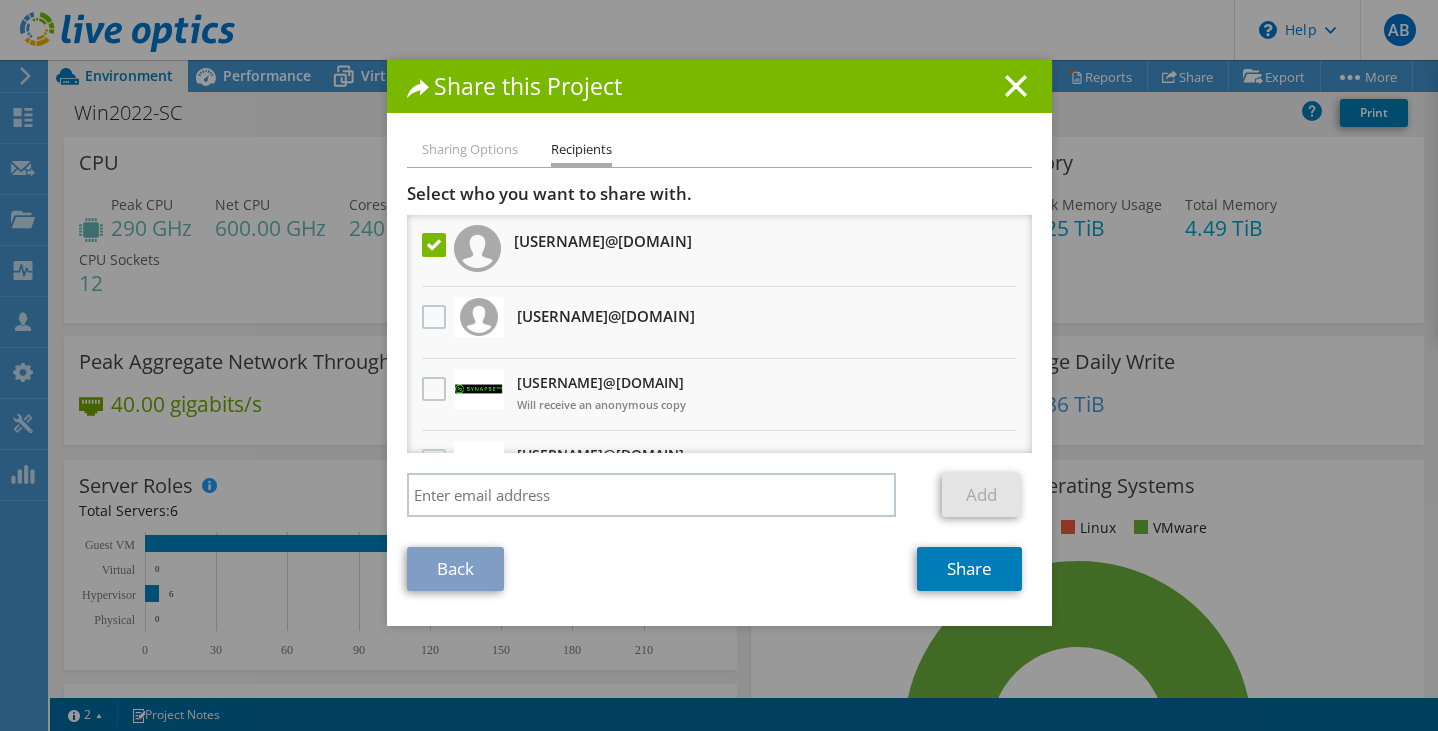 click on "Share this Project" at bounding box center [719, 86] 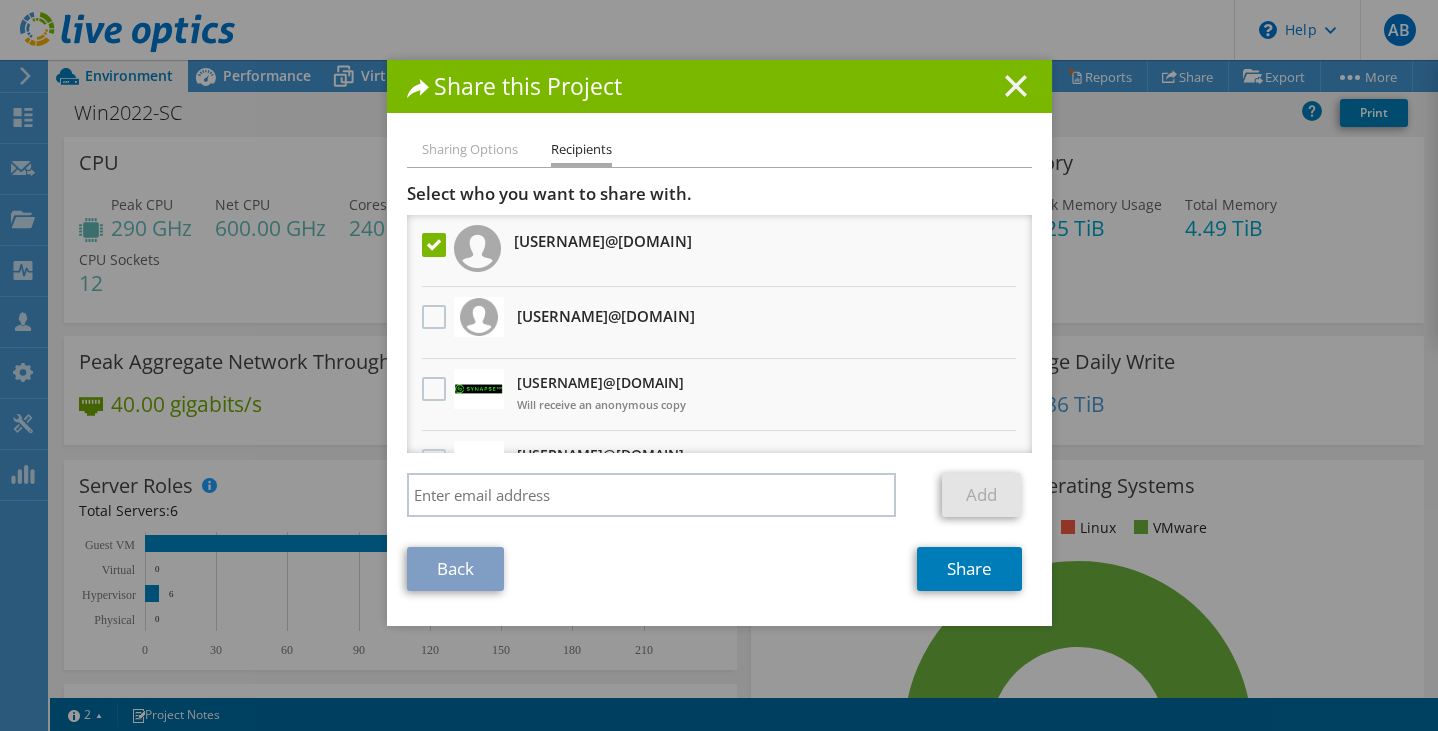 click 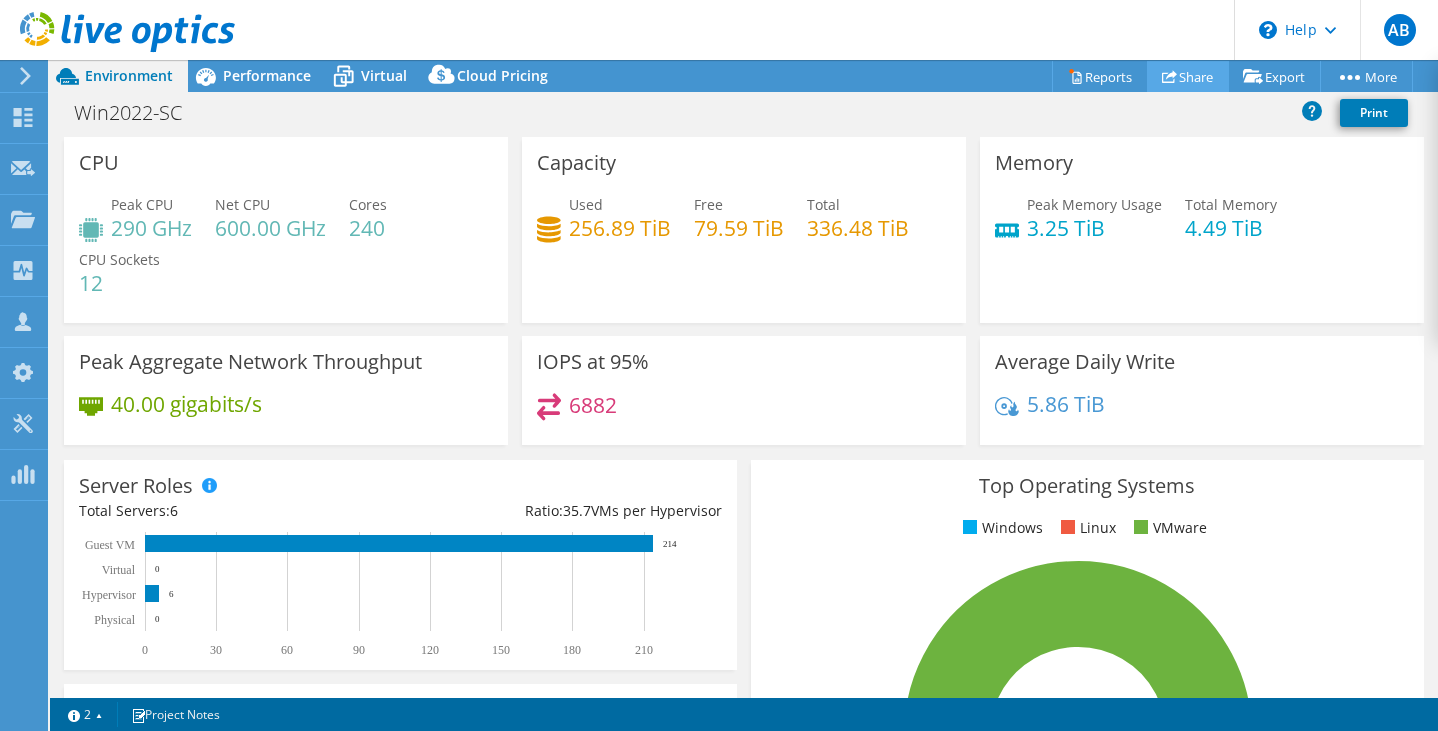 click 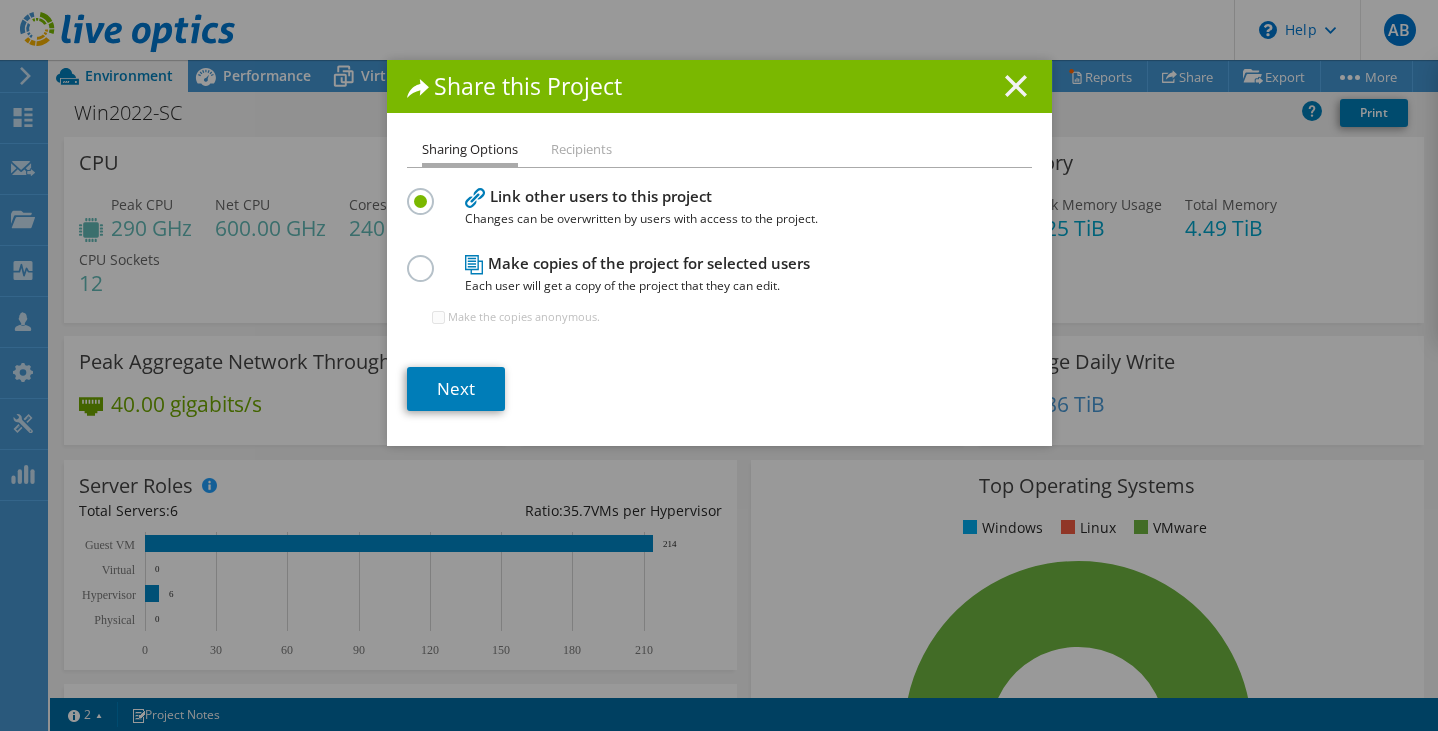 click 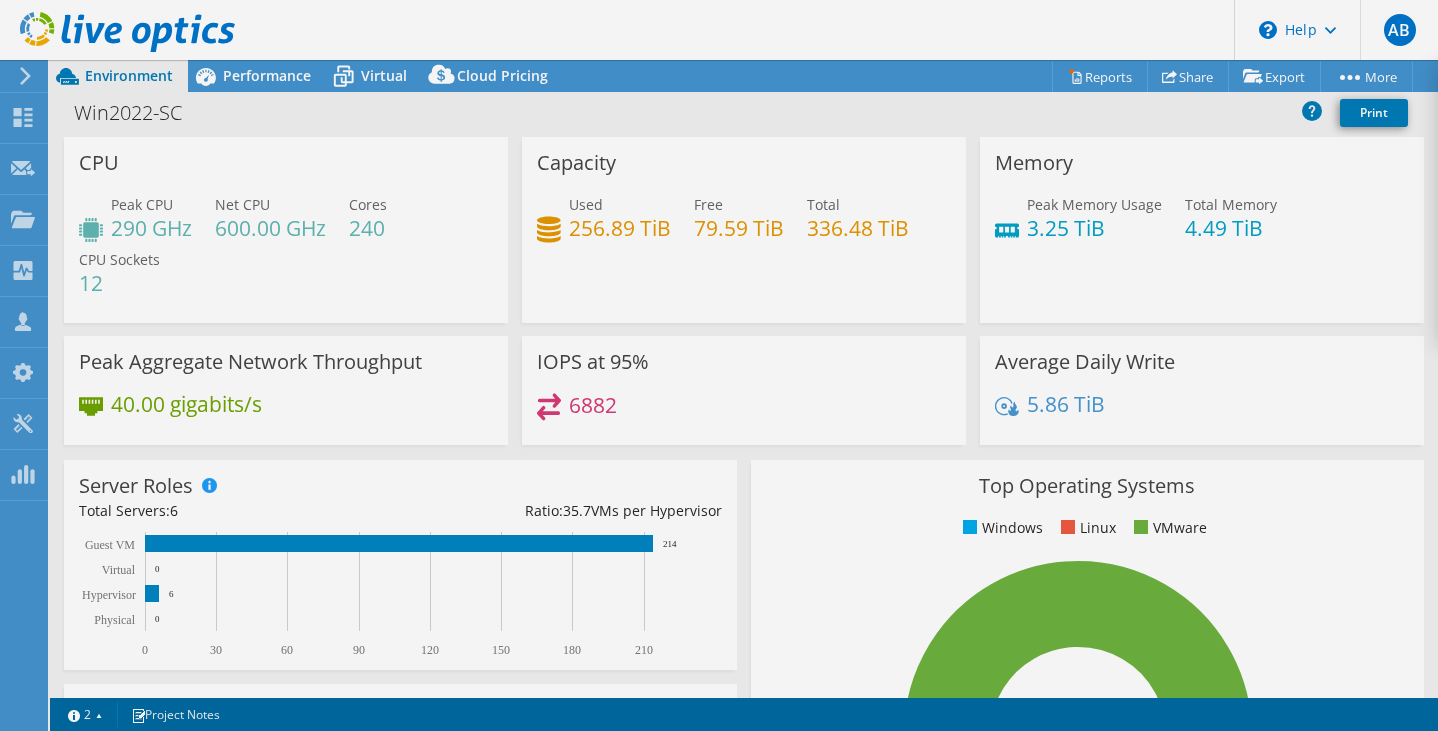 click at bounding box center [719, 365] 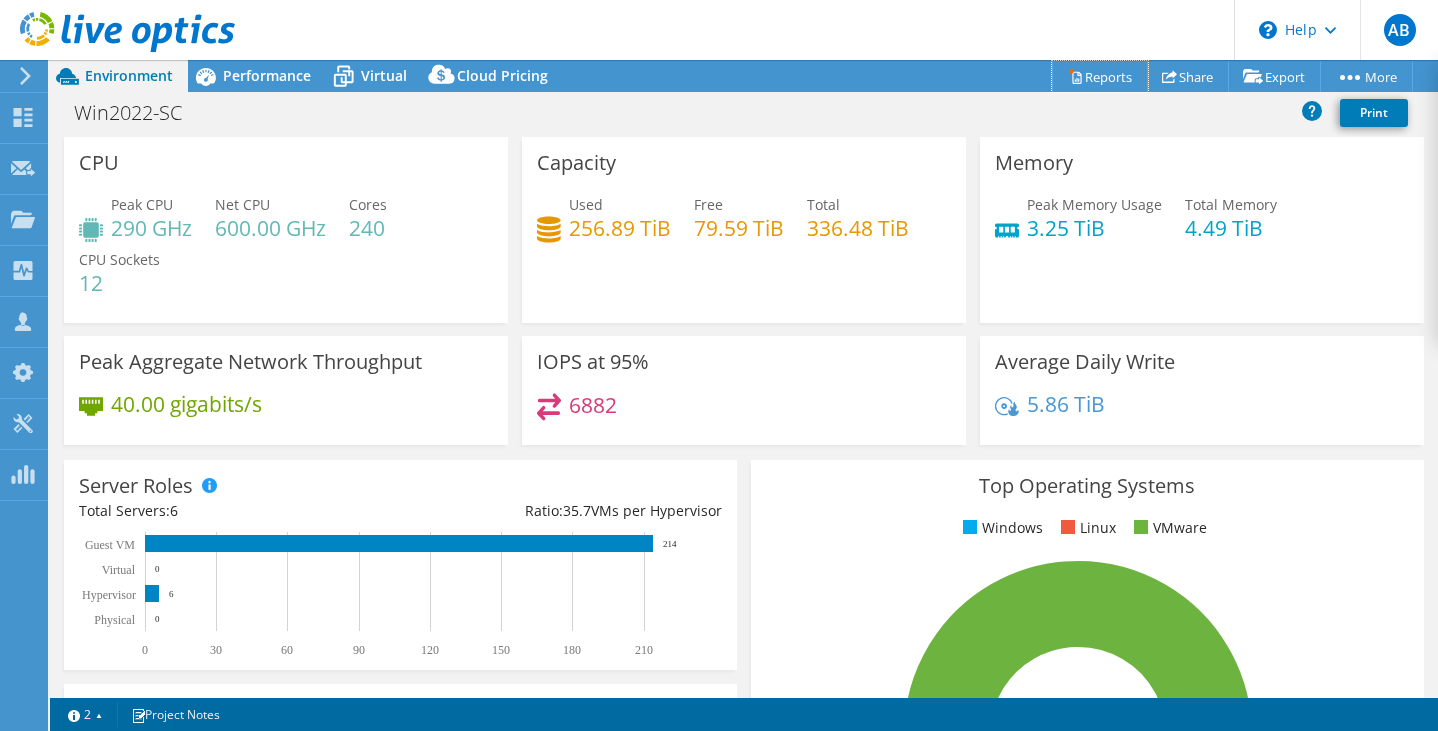 click on "Reports" at bounding box center (1100, 76) 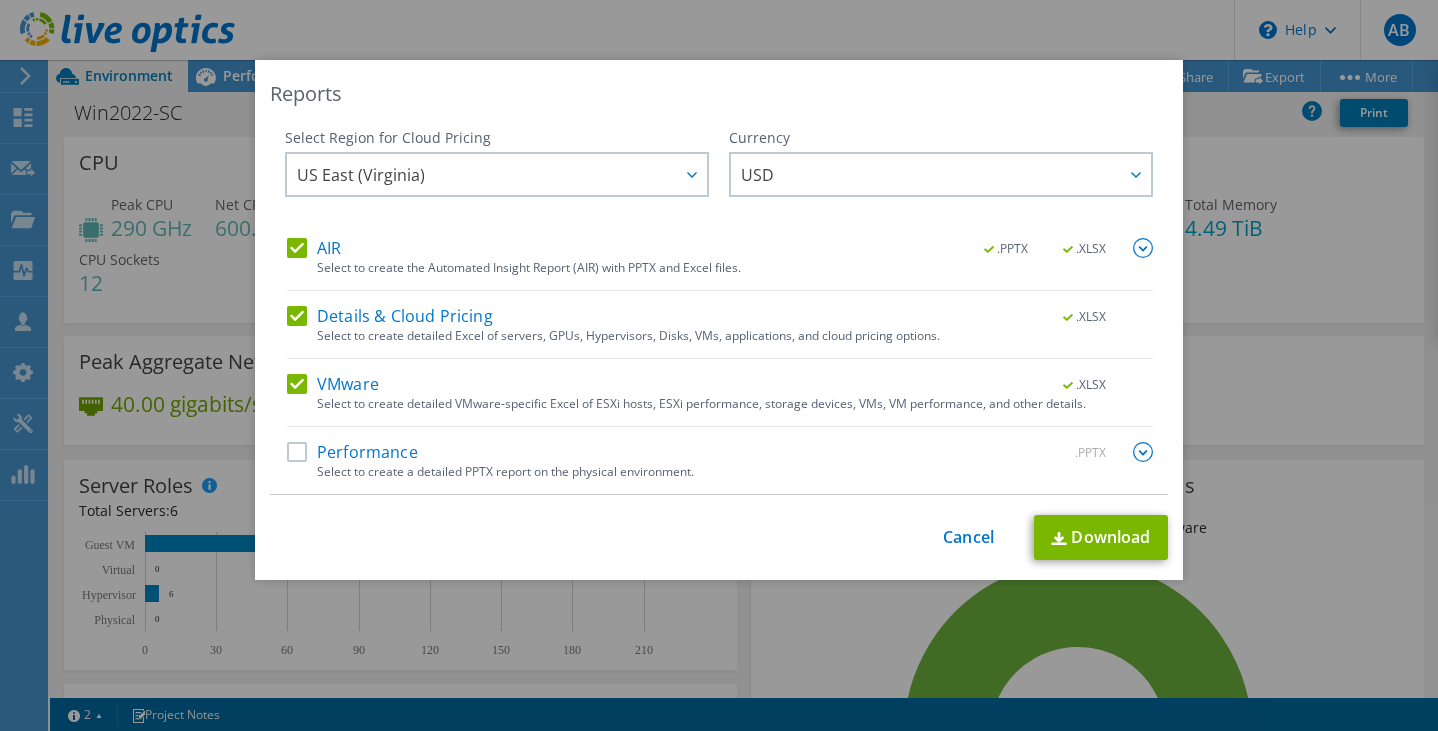 drag, startPoint x: 640, startPoint y: 95, endPoint x: 528, endPoint y: 48, distance: 121.46193 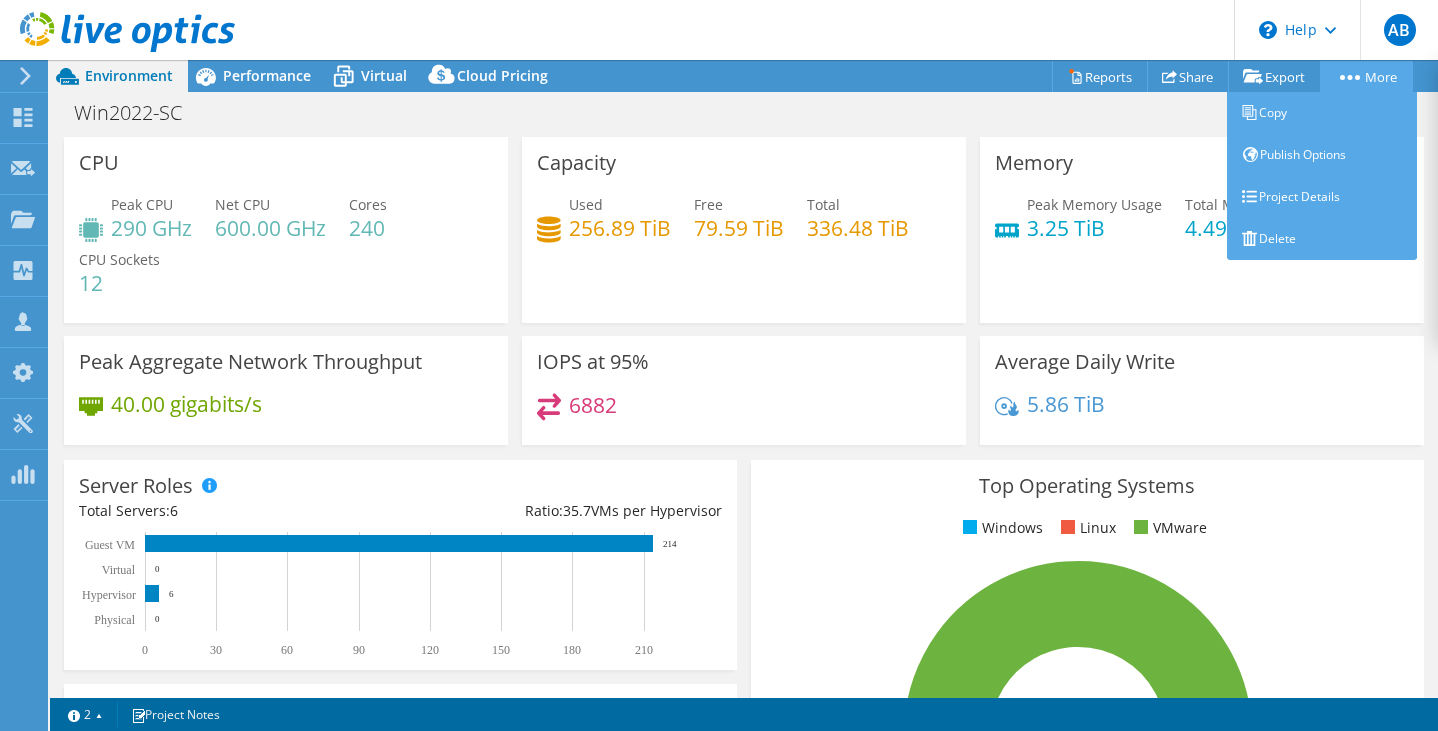 click 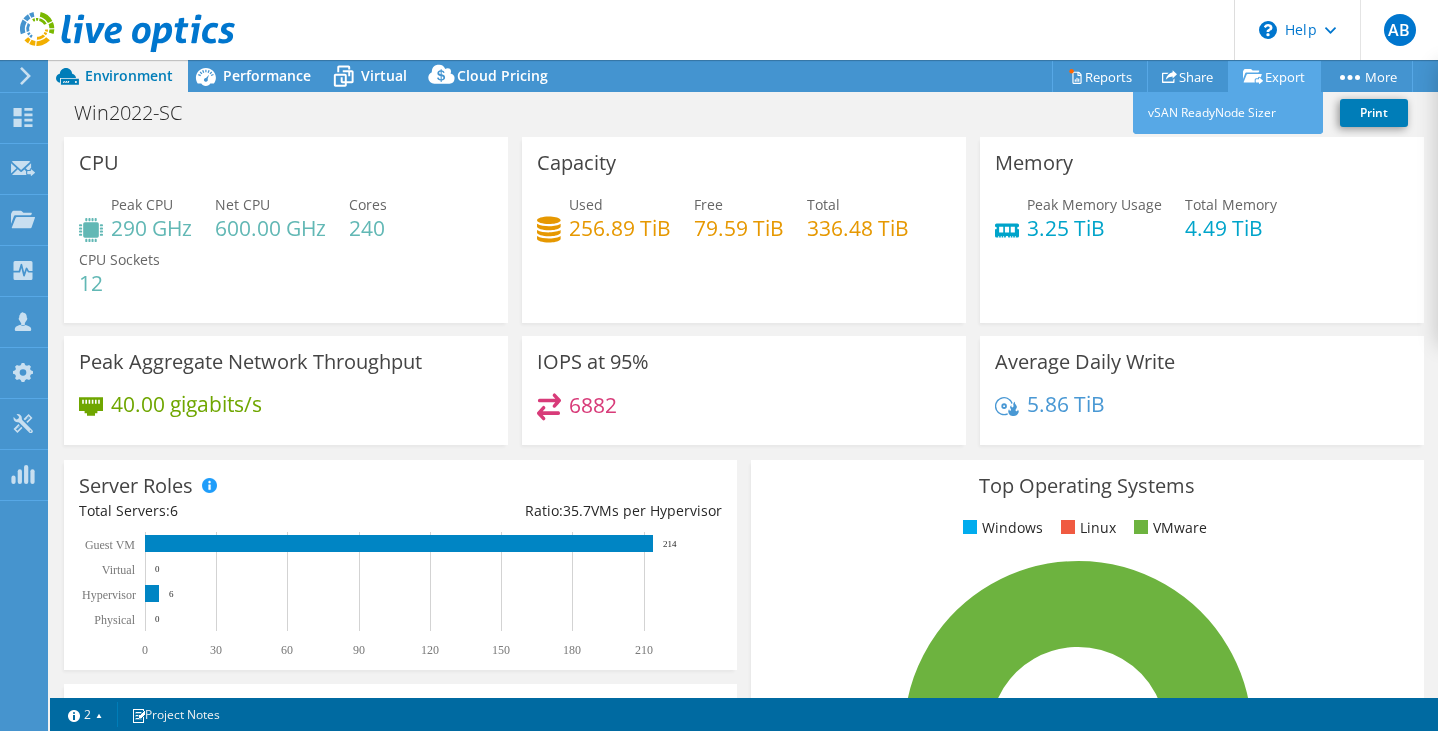 click on "Export" at bounding box center (1274, 76) 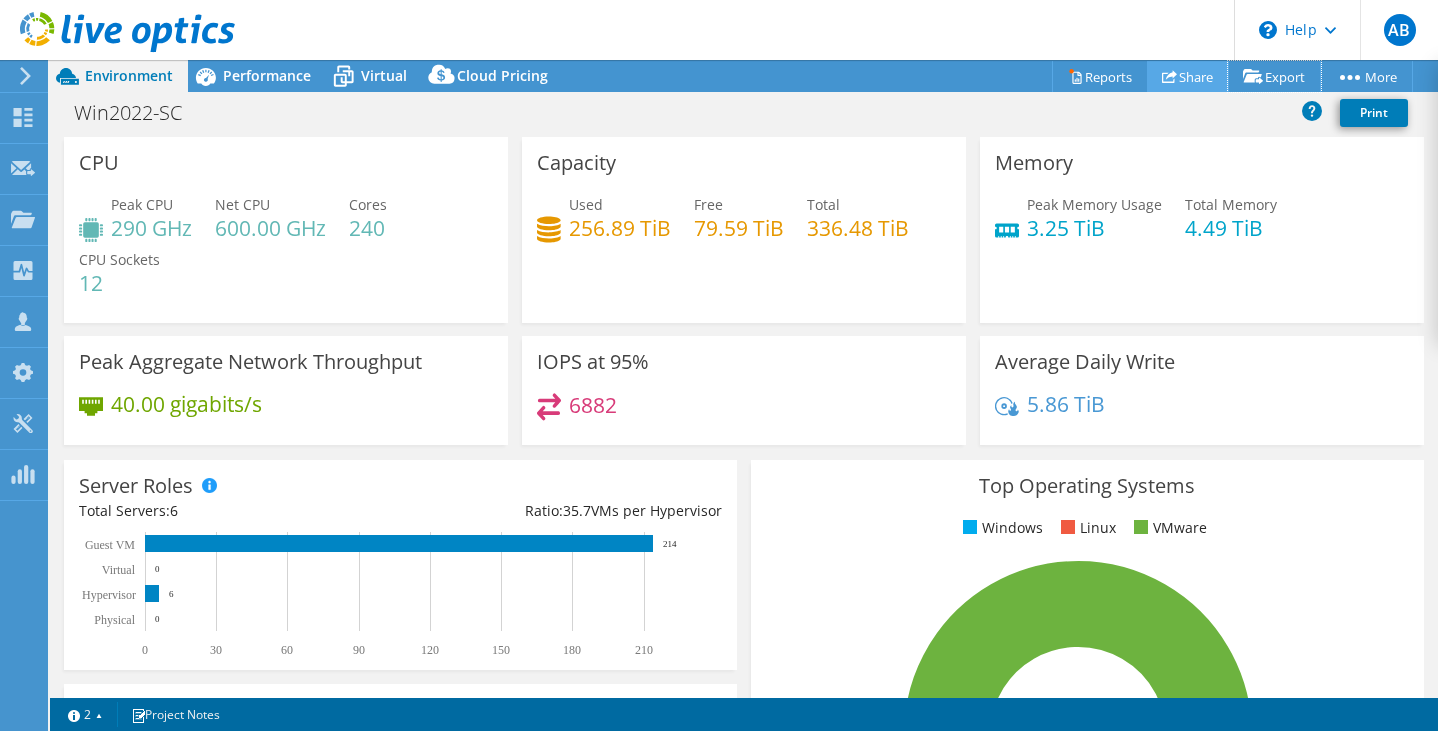 drag, startPoint x: 1274, startPoint y: 78, endPoint x: 1183, endPoint y: 80, distance: 91.02197 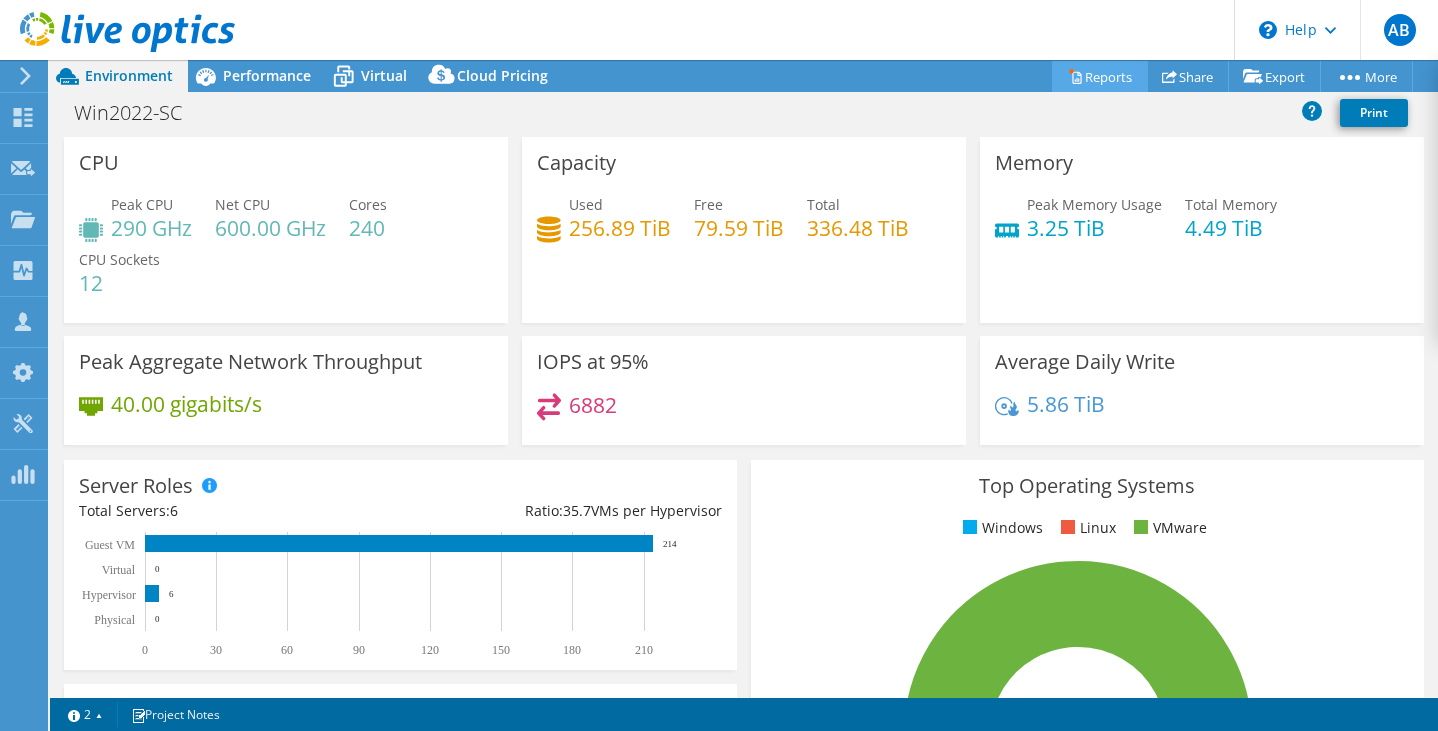 click on "Reports" at bounding box center (1100, 76) 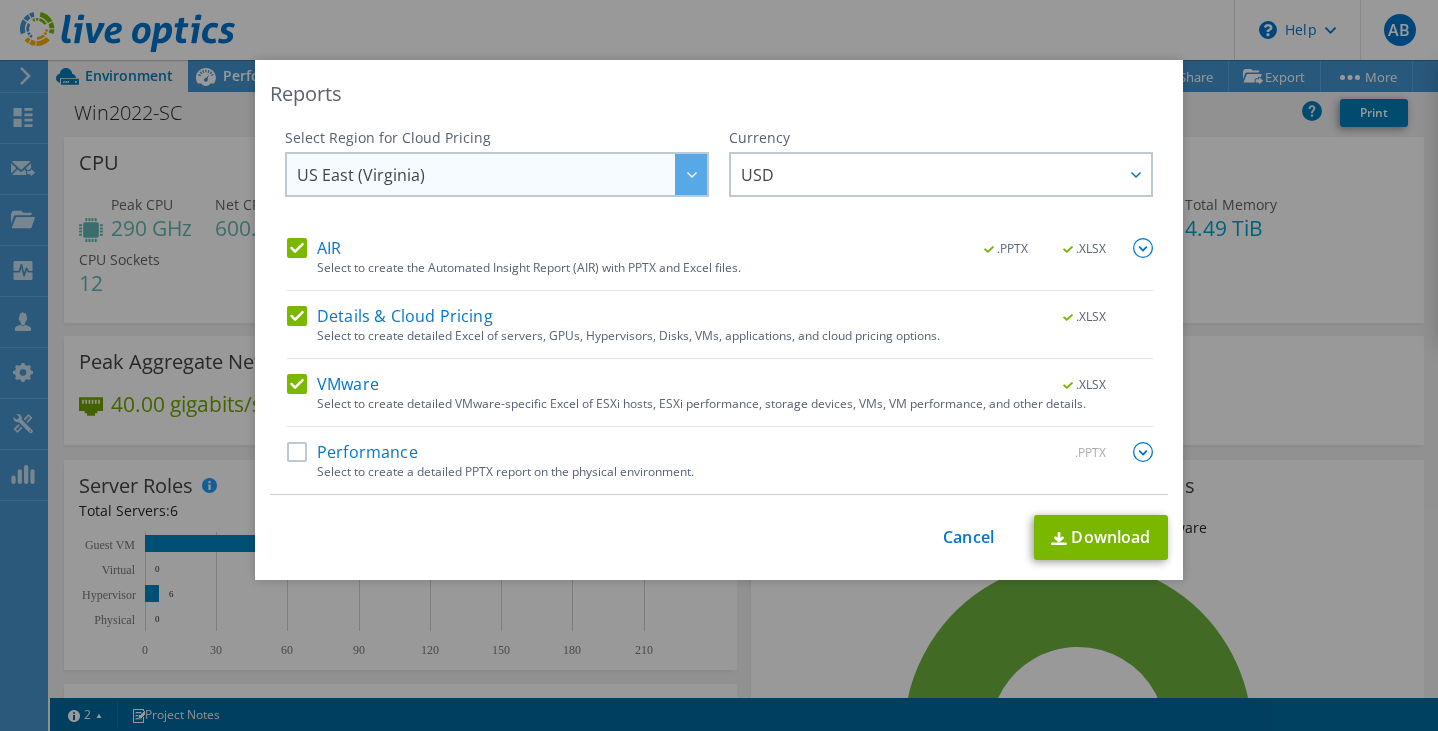 click on "US East (Virginia)" at bounding box center [361, 179] 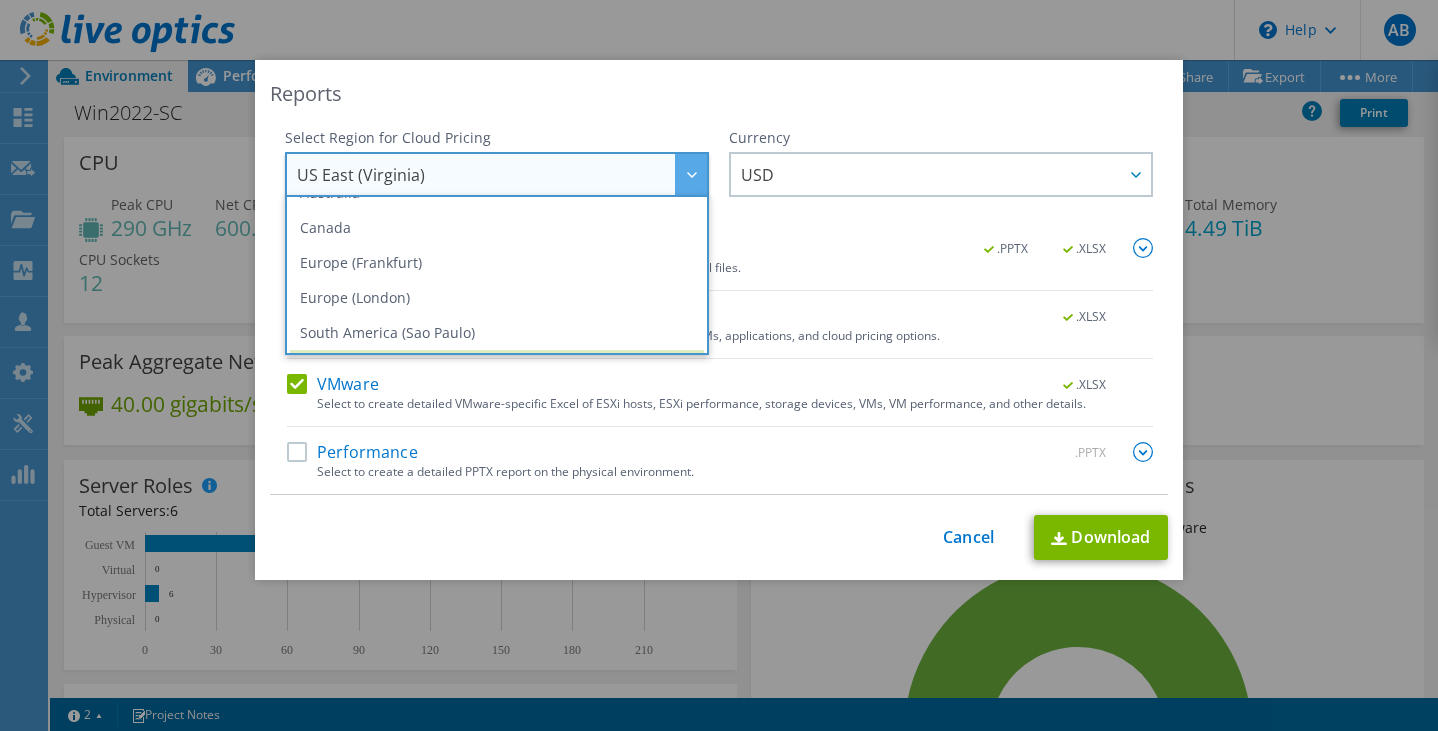scroll, scrollTop: 270, scrollLeft: 0, axis: vertical 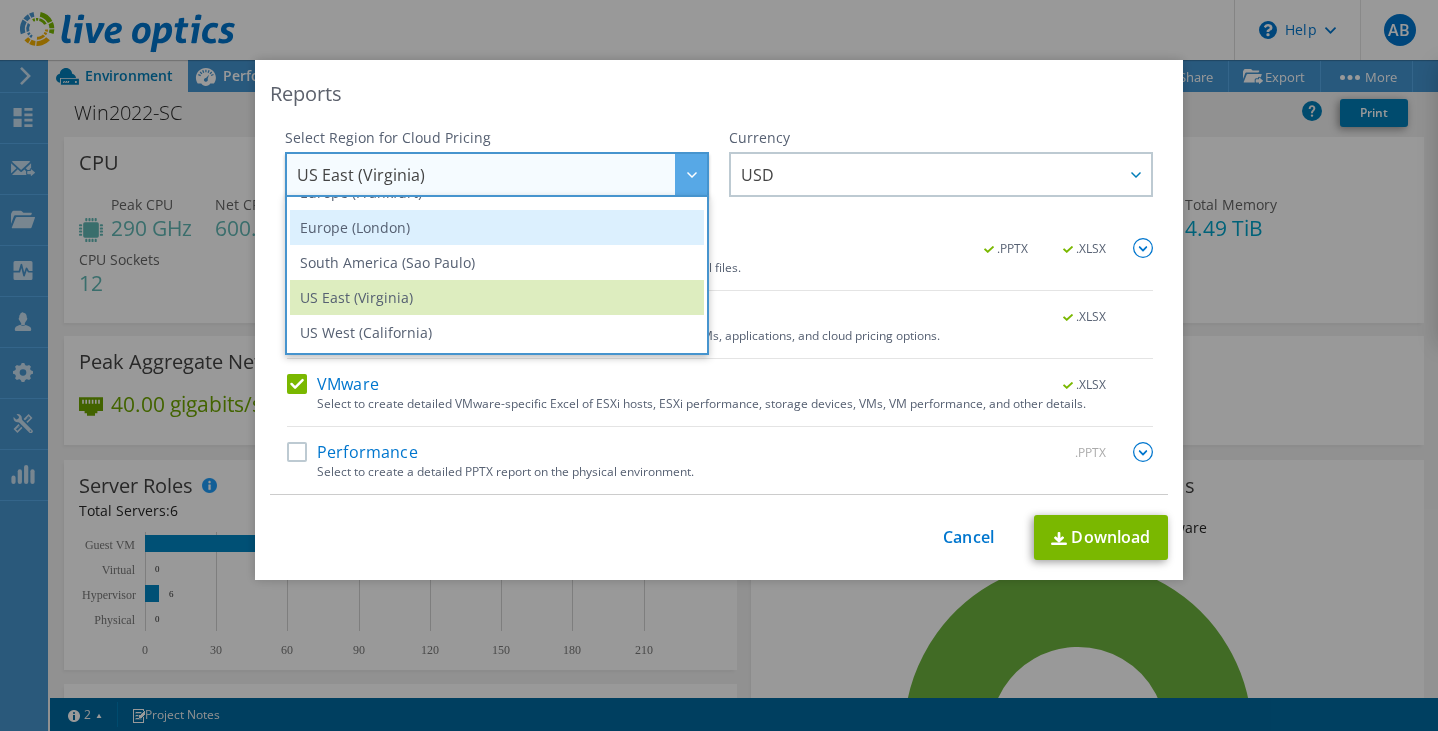 click on "Europe (London)" at bounding box center [497, 227] 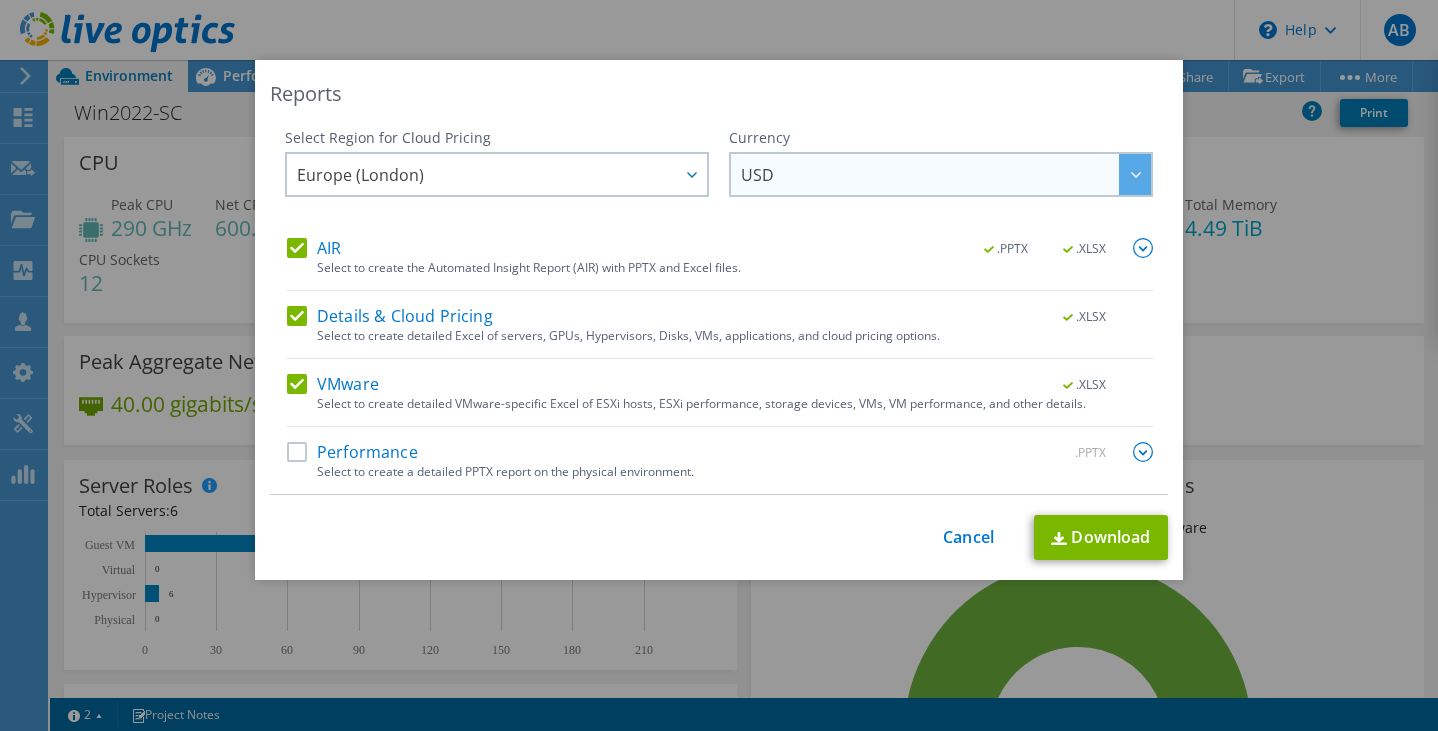 click on "USD" at bounding box center [757, 179] 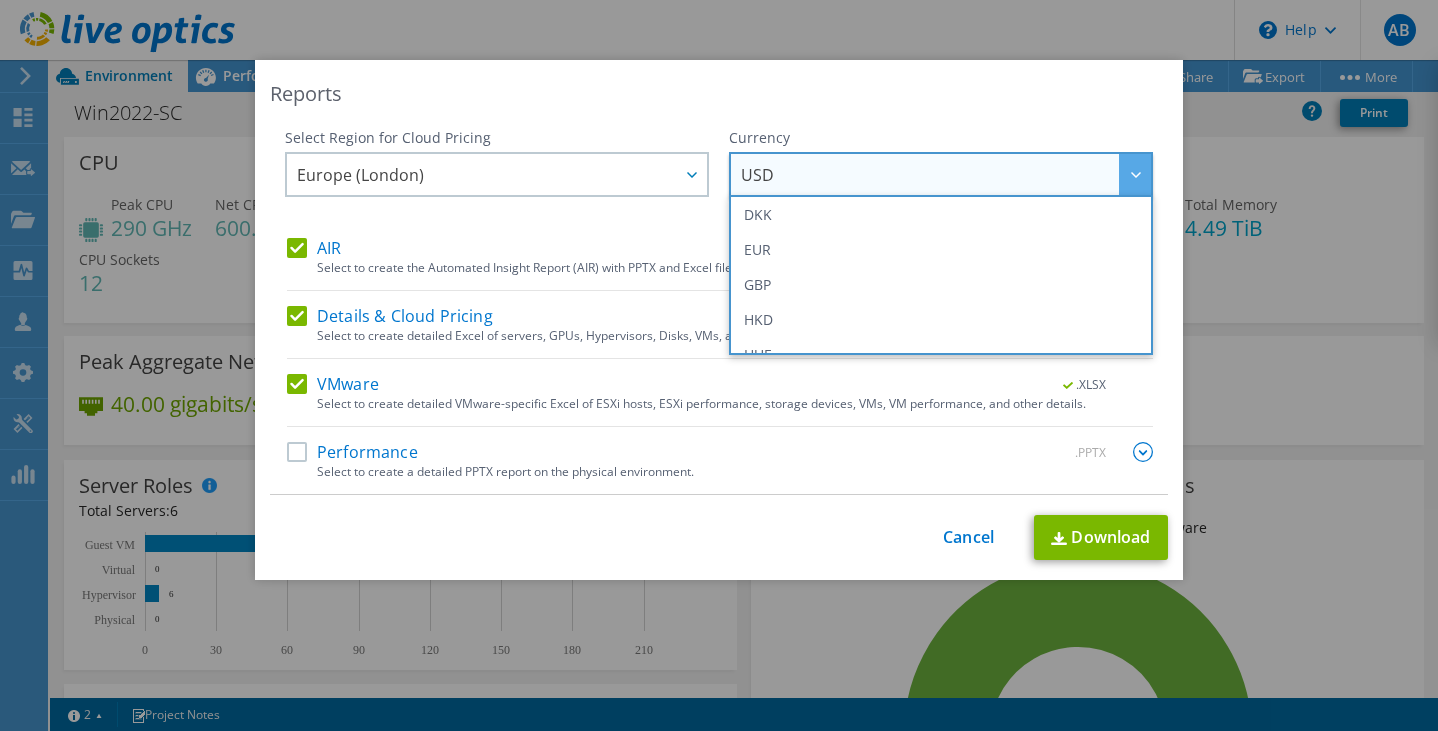 scroll, scrollTop: 225, scrollLeft: 0, axis: vertical 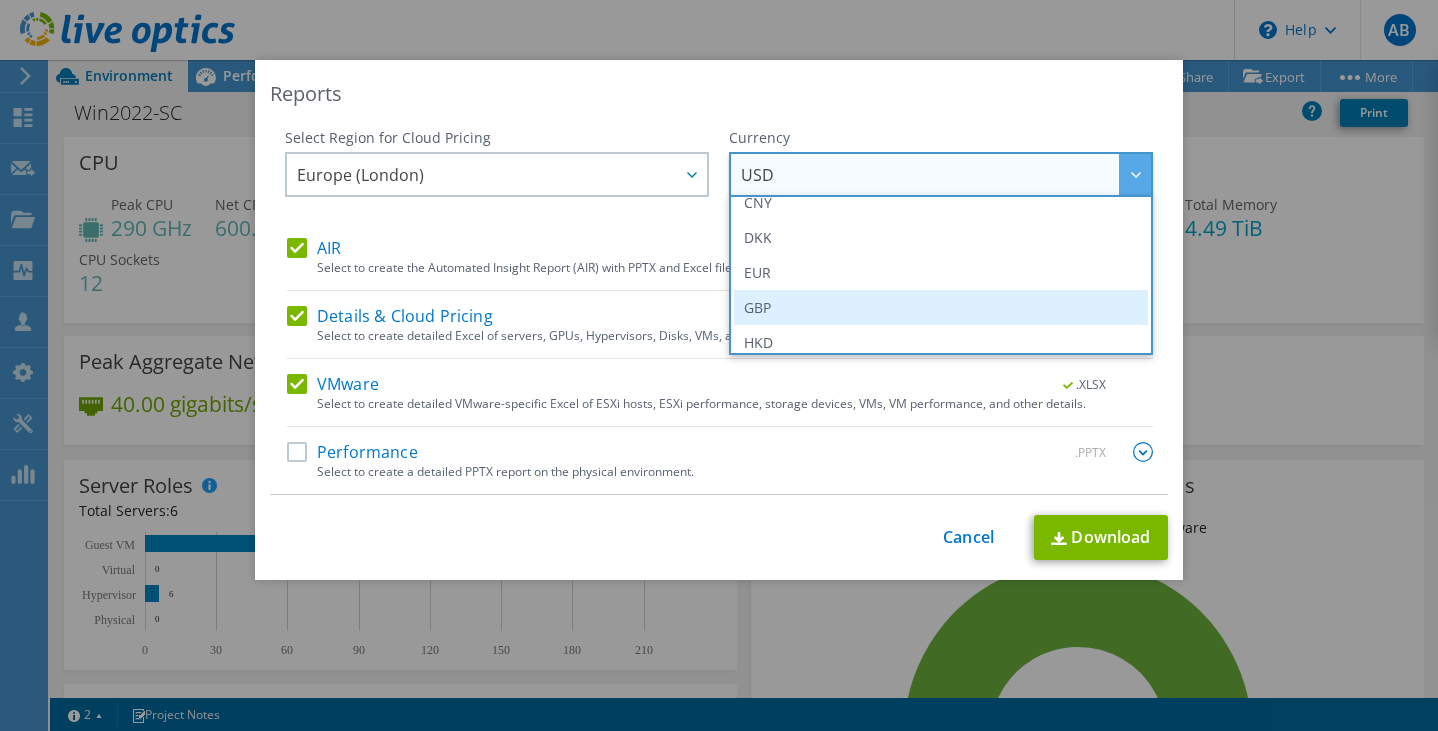 click on "GBP" at bounding box center (941, 307) 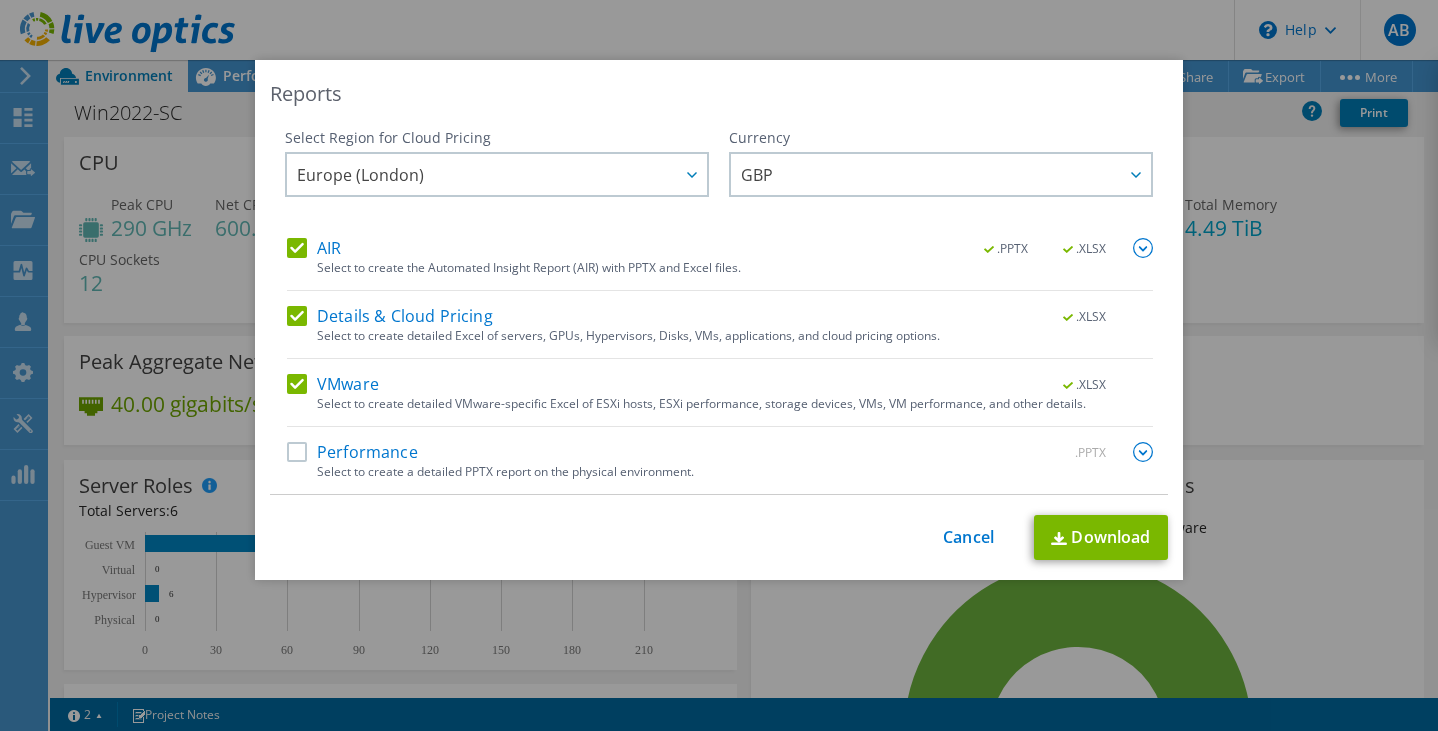 drag, startPoint x: 610, startPoint y: 82, endPoint x: 474, endPoint y: -14, distance: 166.46922 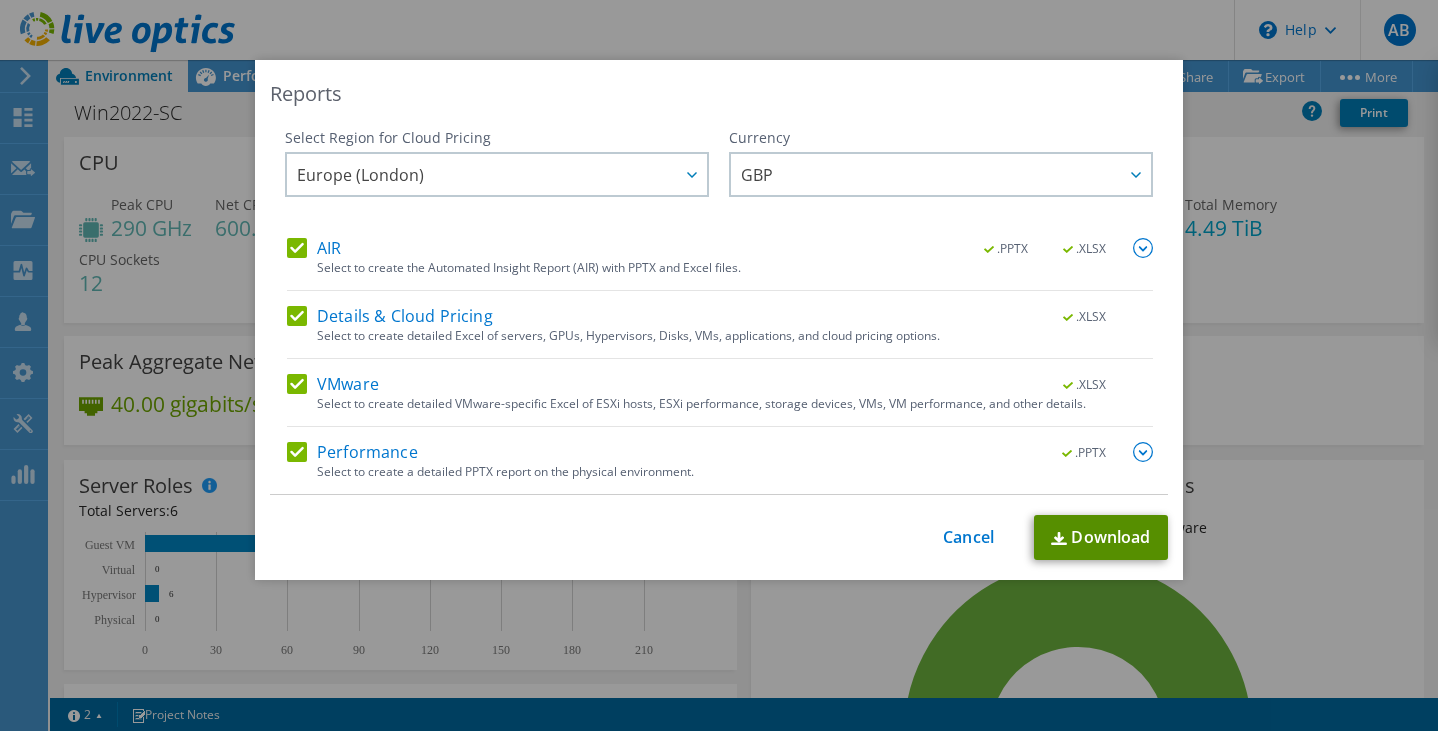 click on "Download" at bounding box center (1101, 537) 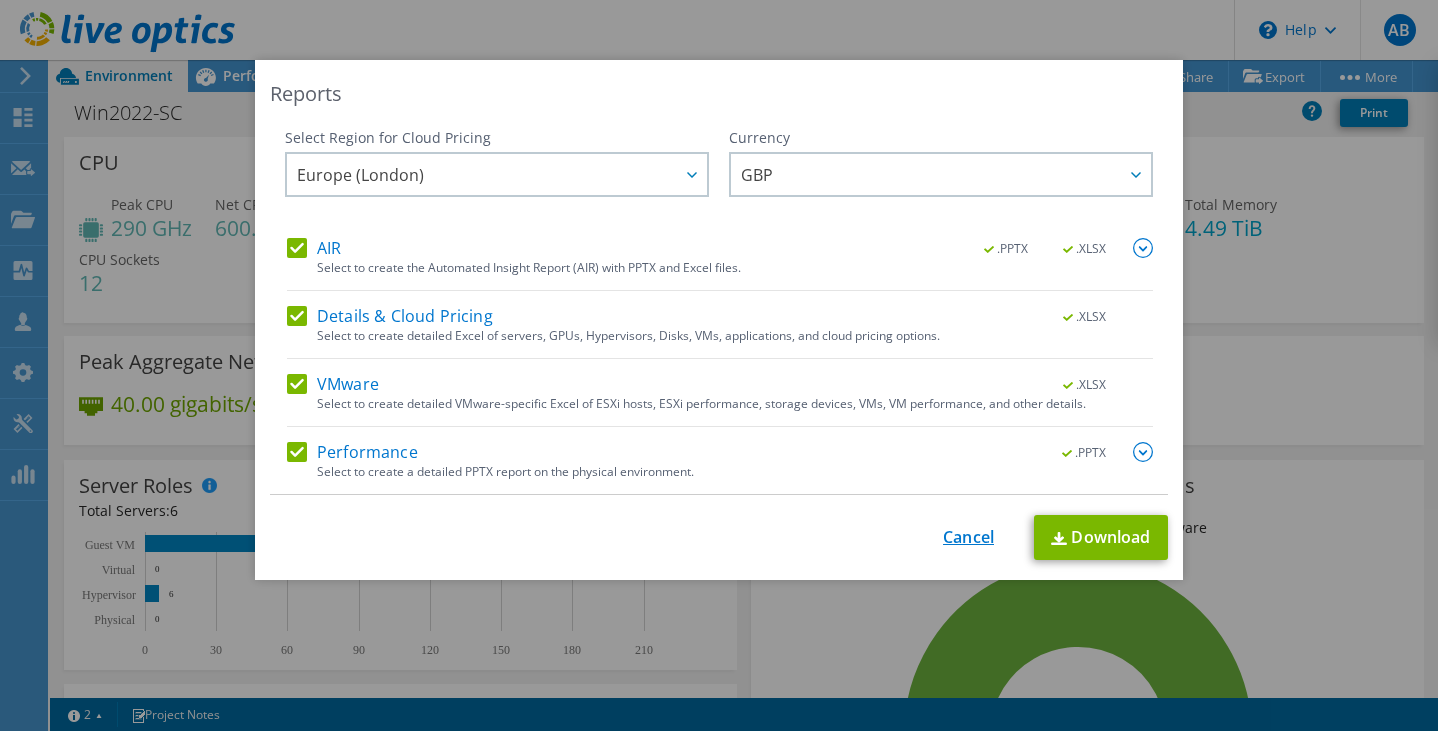 click on "Cancel" at bounding box center [968, 537] 